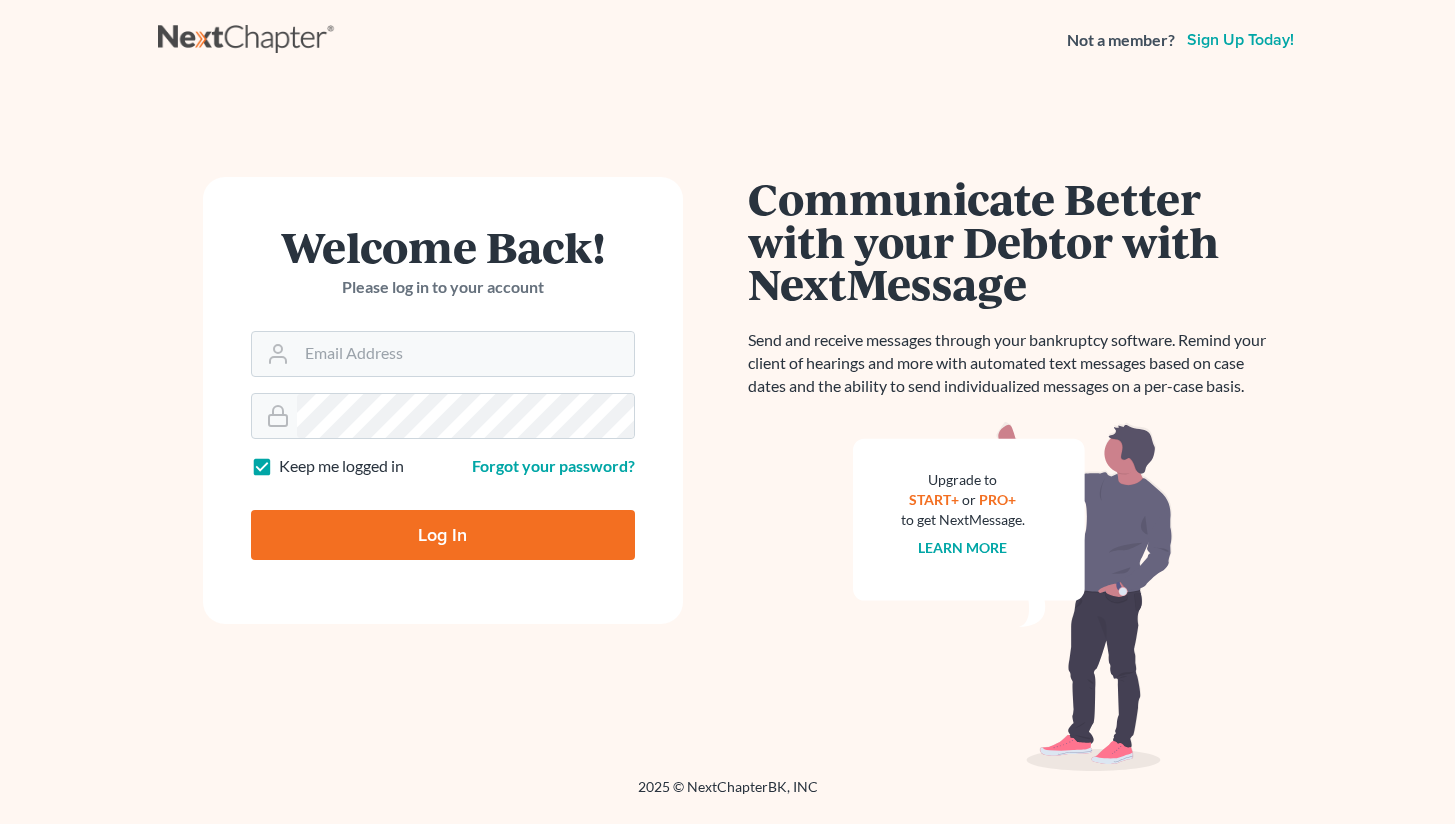scroll, scrollTop: 0, scrollLeft: 0, axis: both 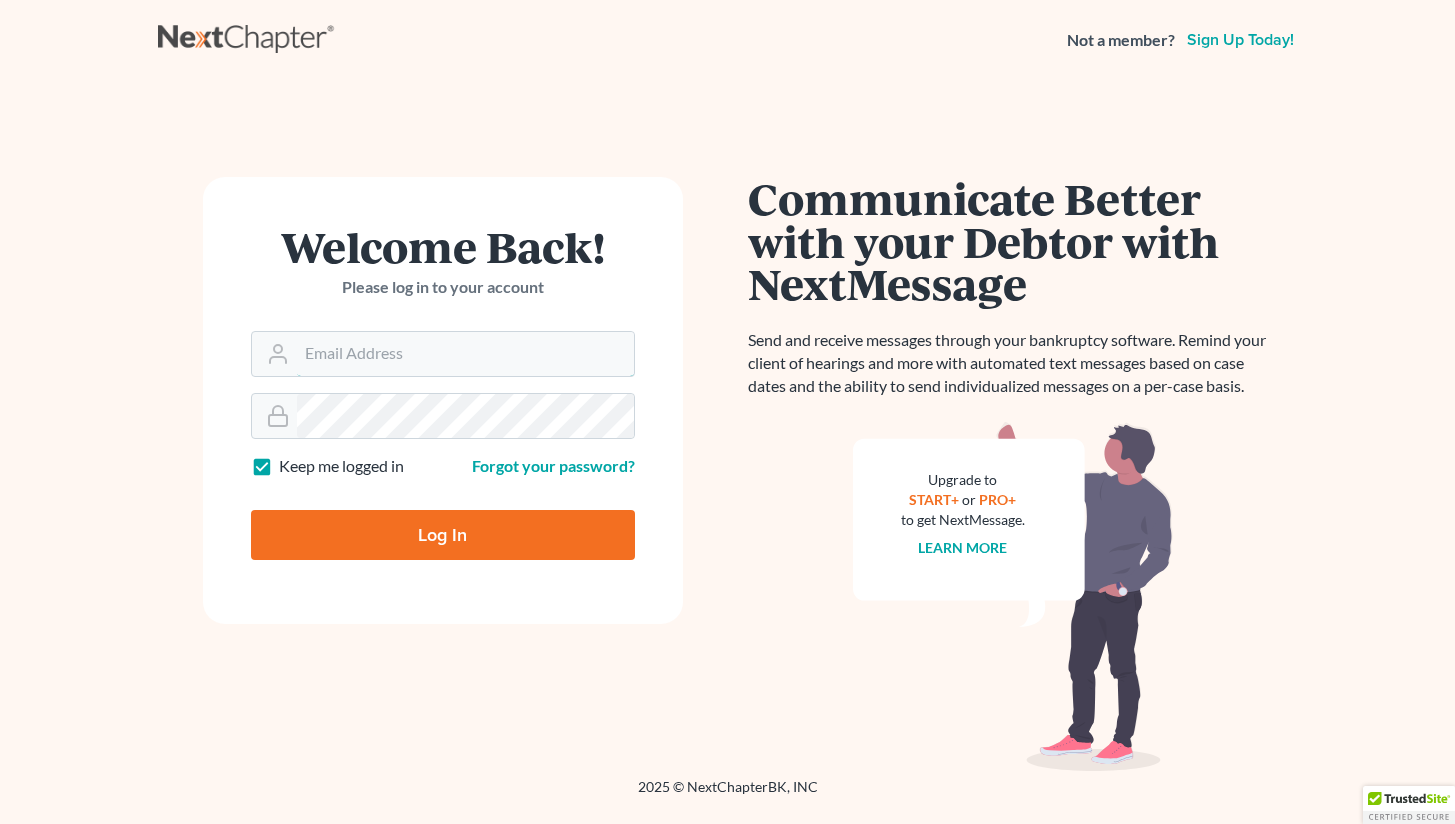 type on "[EMAIL]" 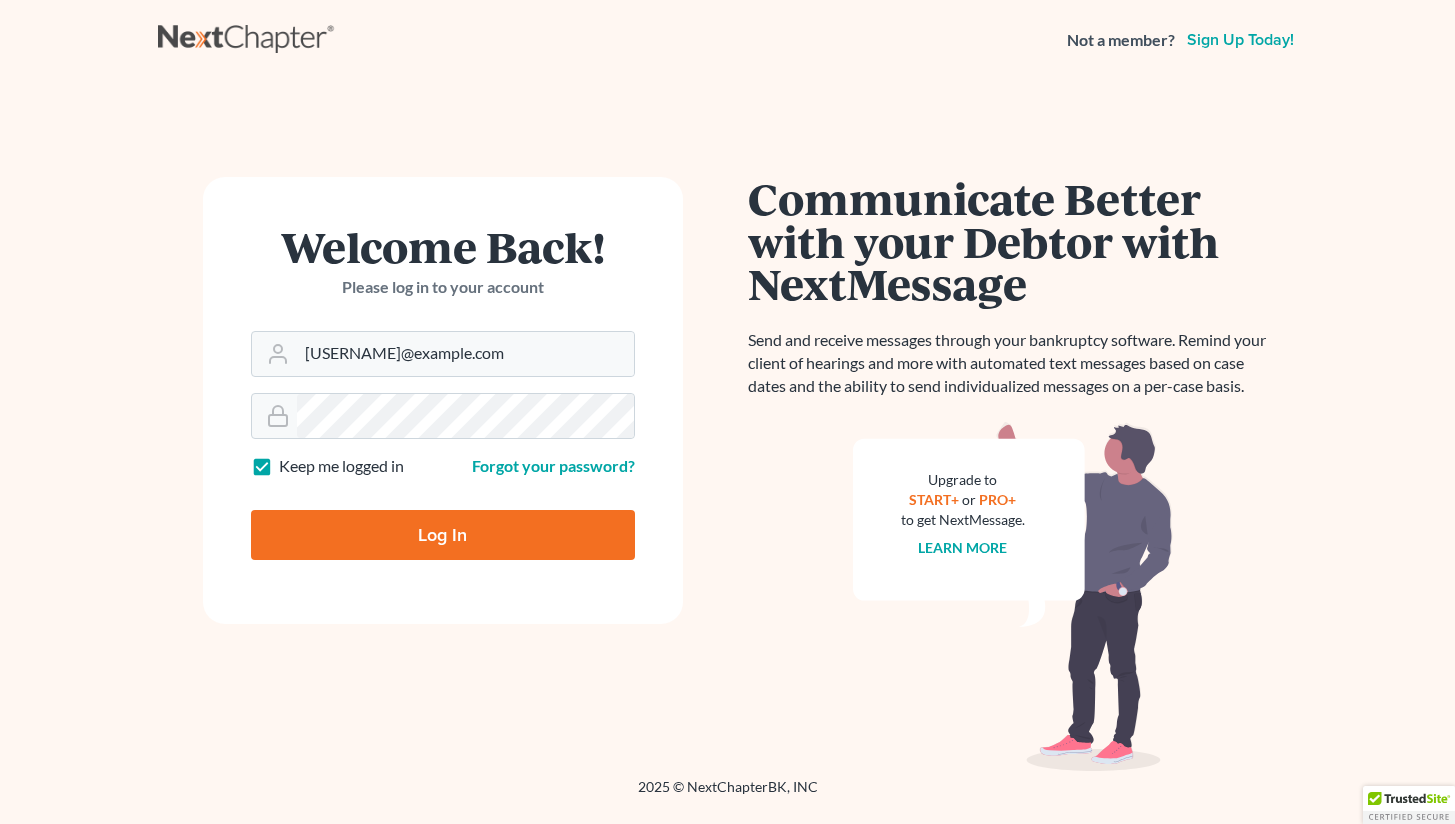 click on "Log In" at bounding box center [443, 535] 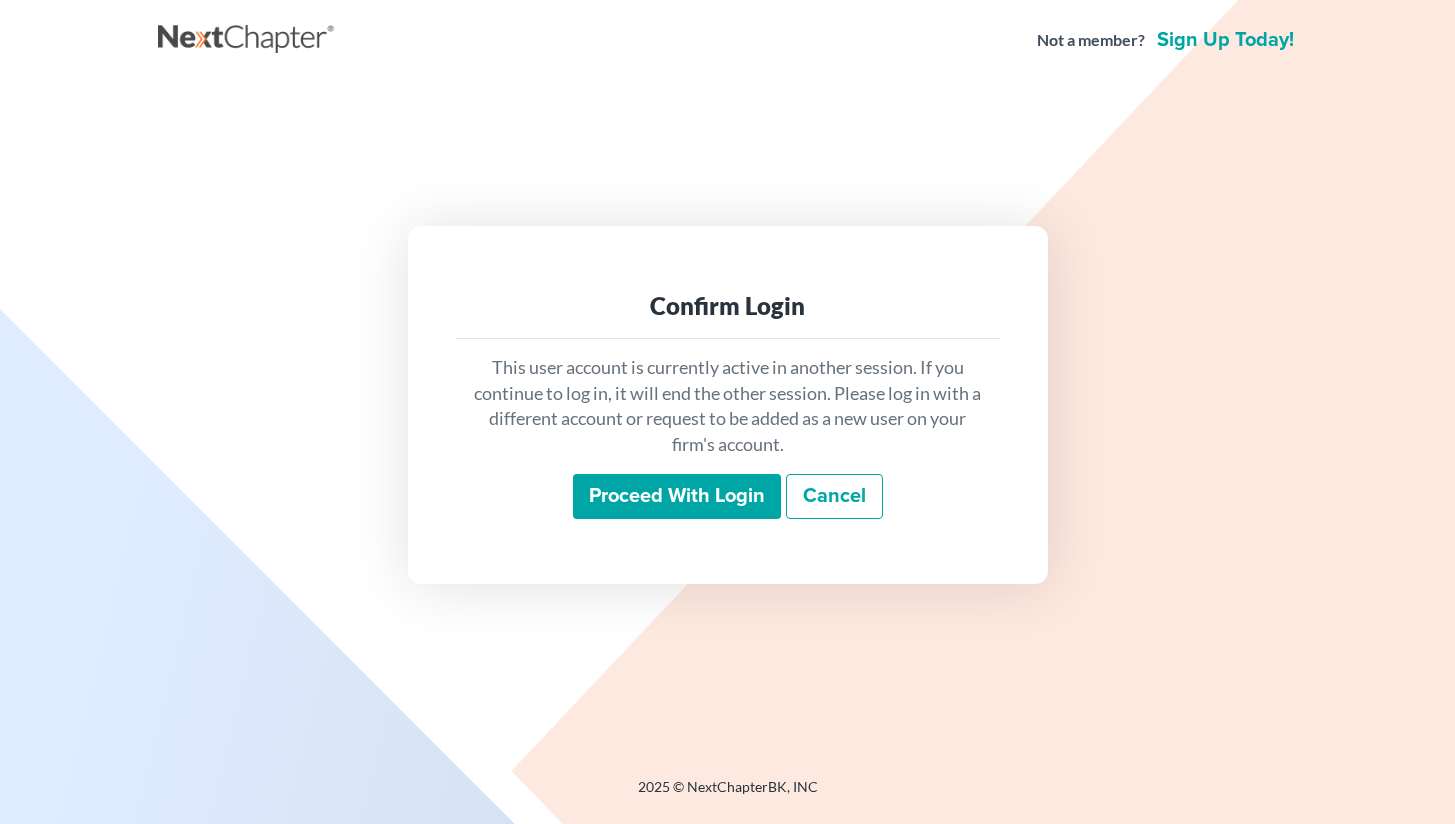 scroll, scrollTop: 0, scrollLeft: 0, axis: both 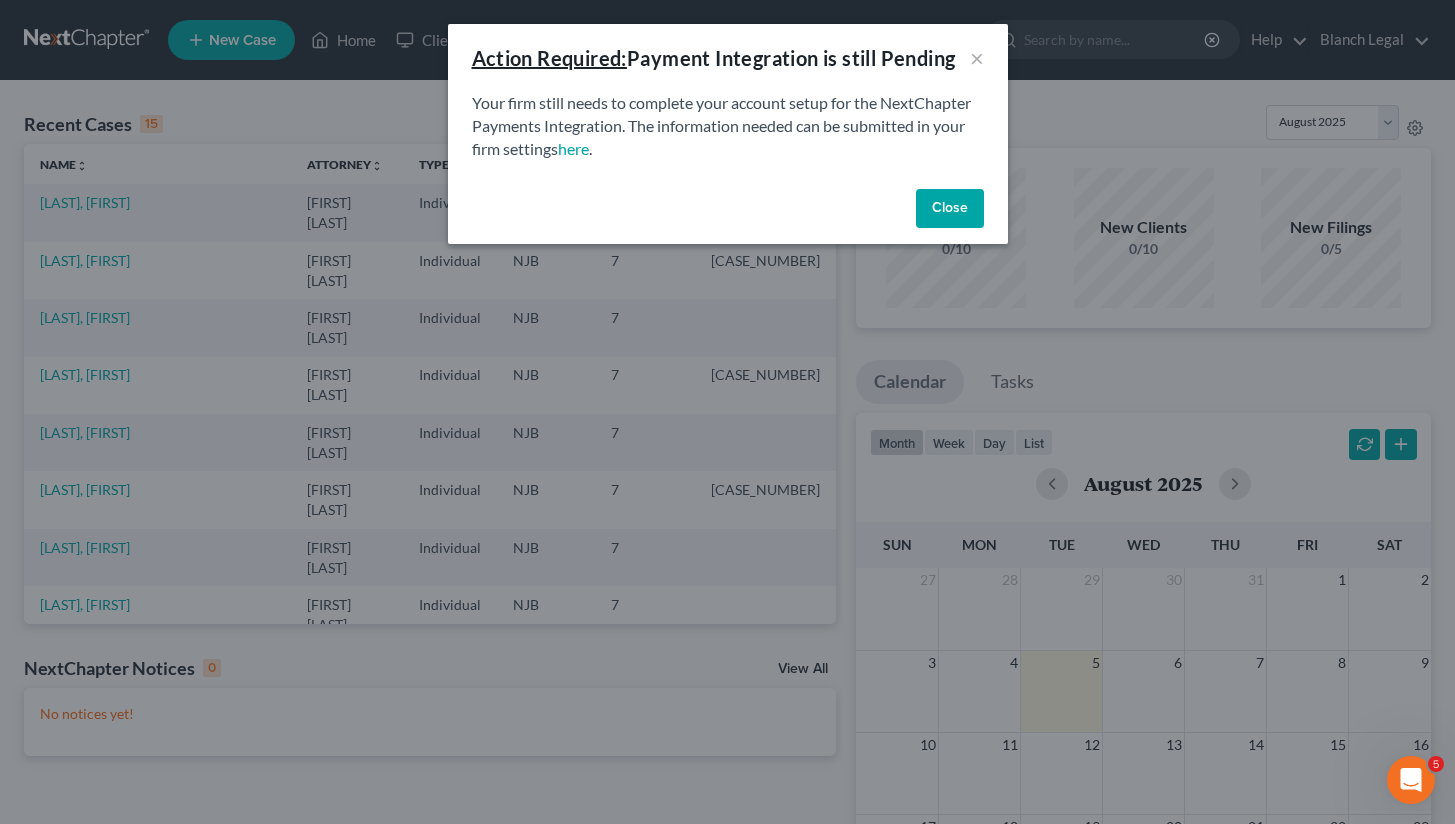 click on "Close" at bounding box center [950, 209] 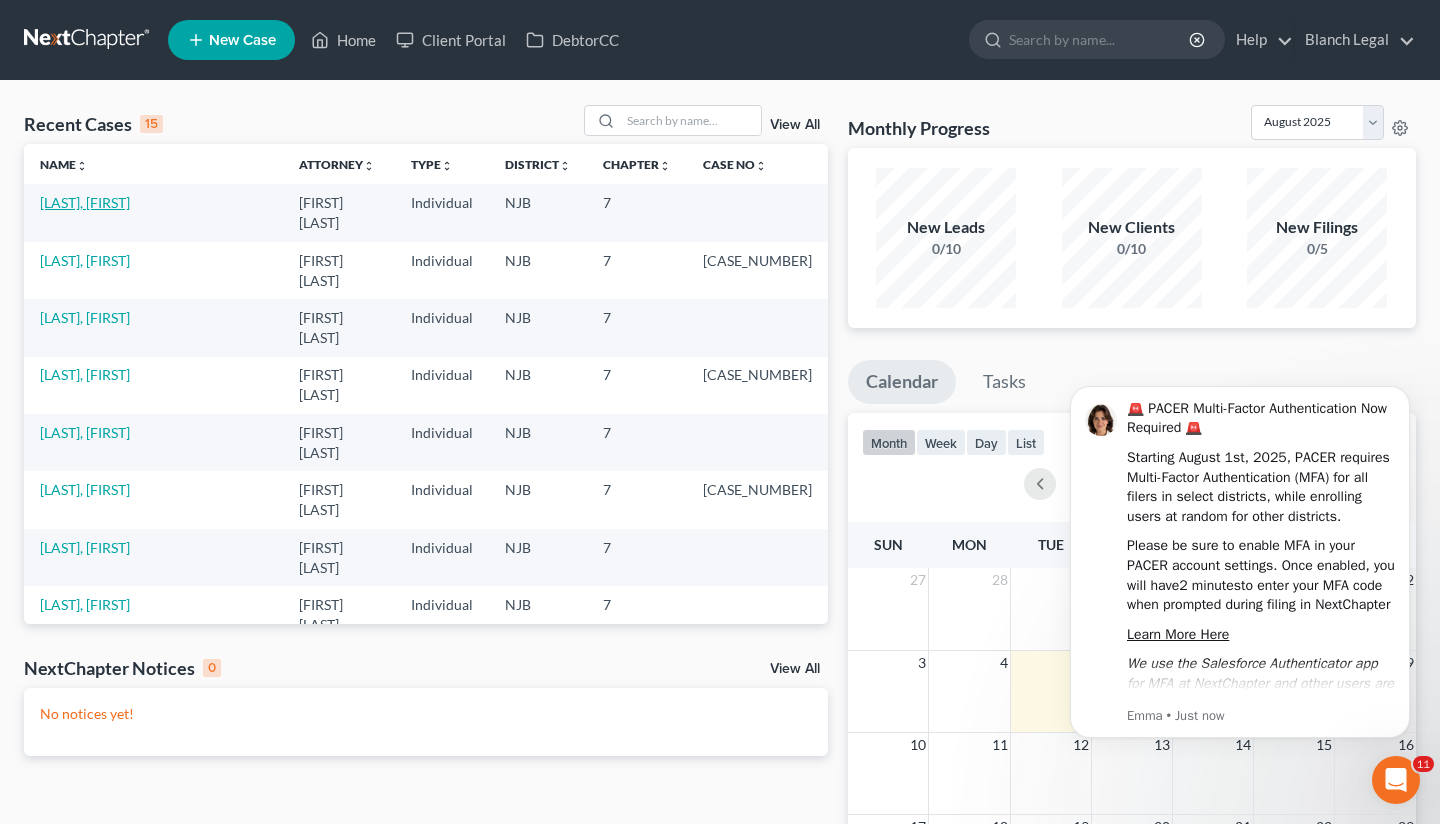scroll, scrollTop: 0, scrollLeft: 0, axis: both 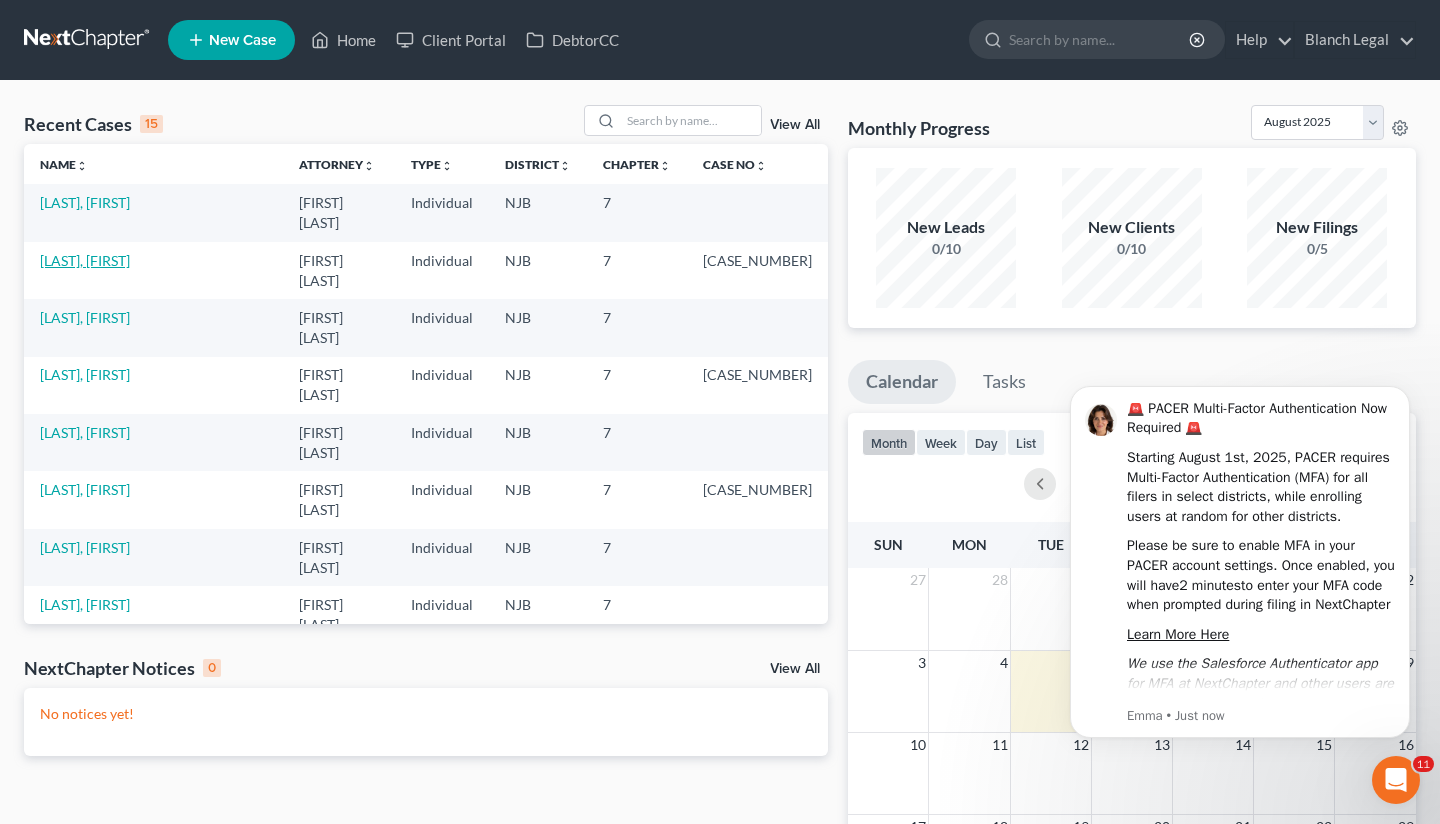 click on "[LAST], [FIRST]" at bounding box center [85, 260] 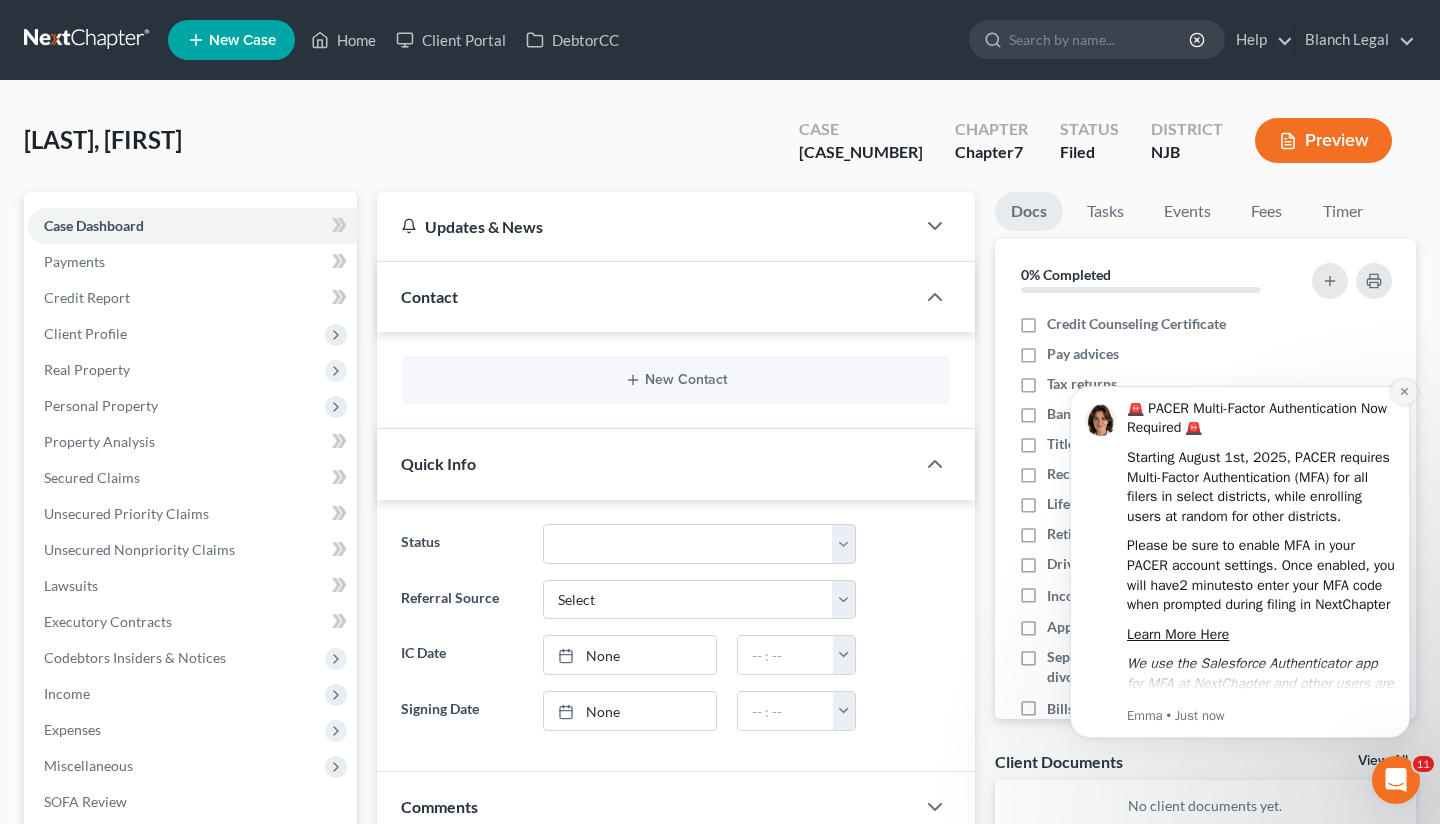 click 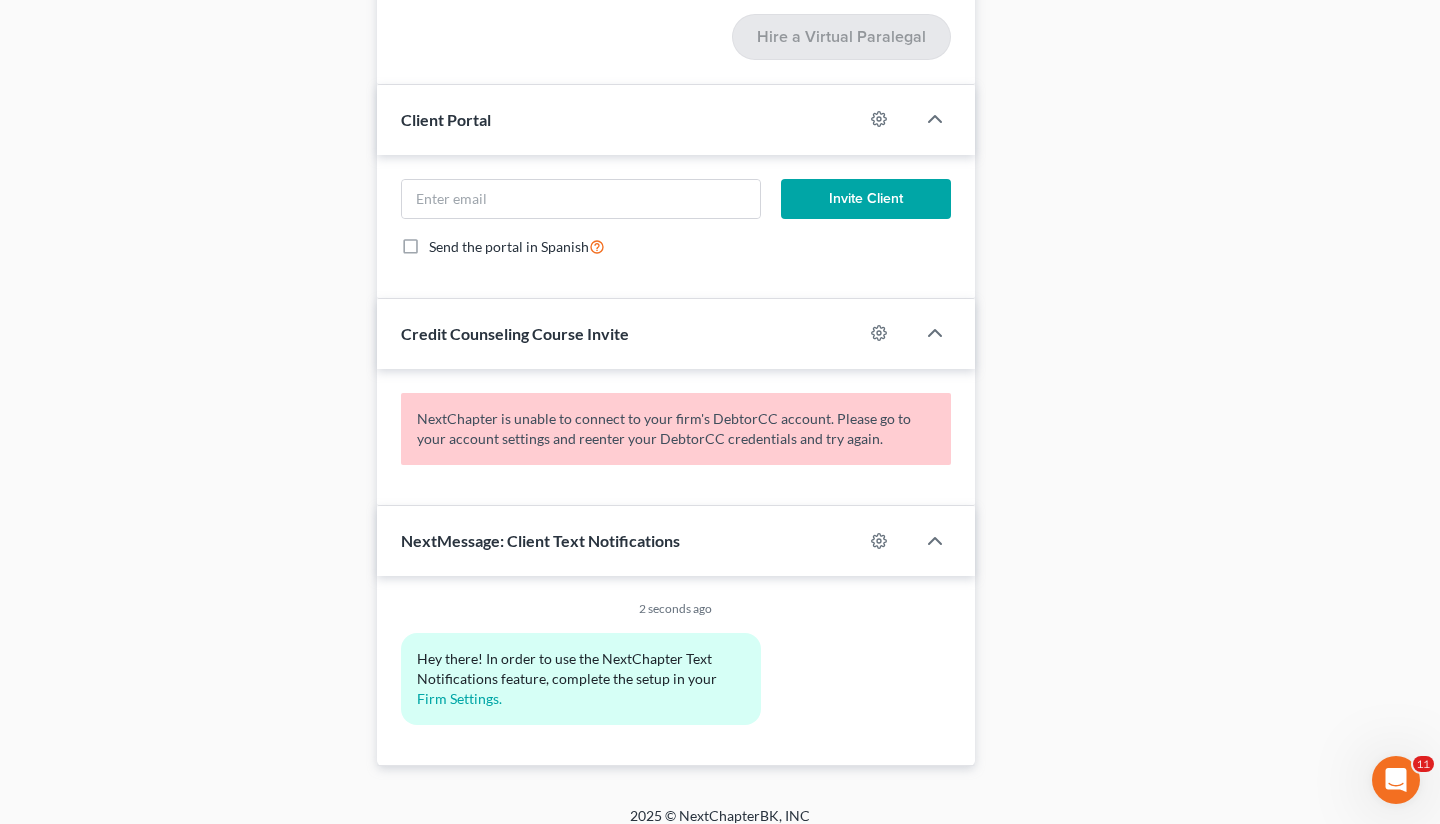 scroll, scrollTop: 1781, scrollLeft: 0, axis: vertical 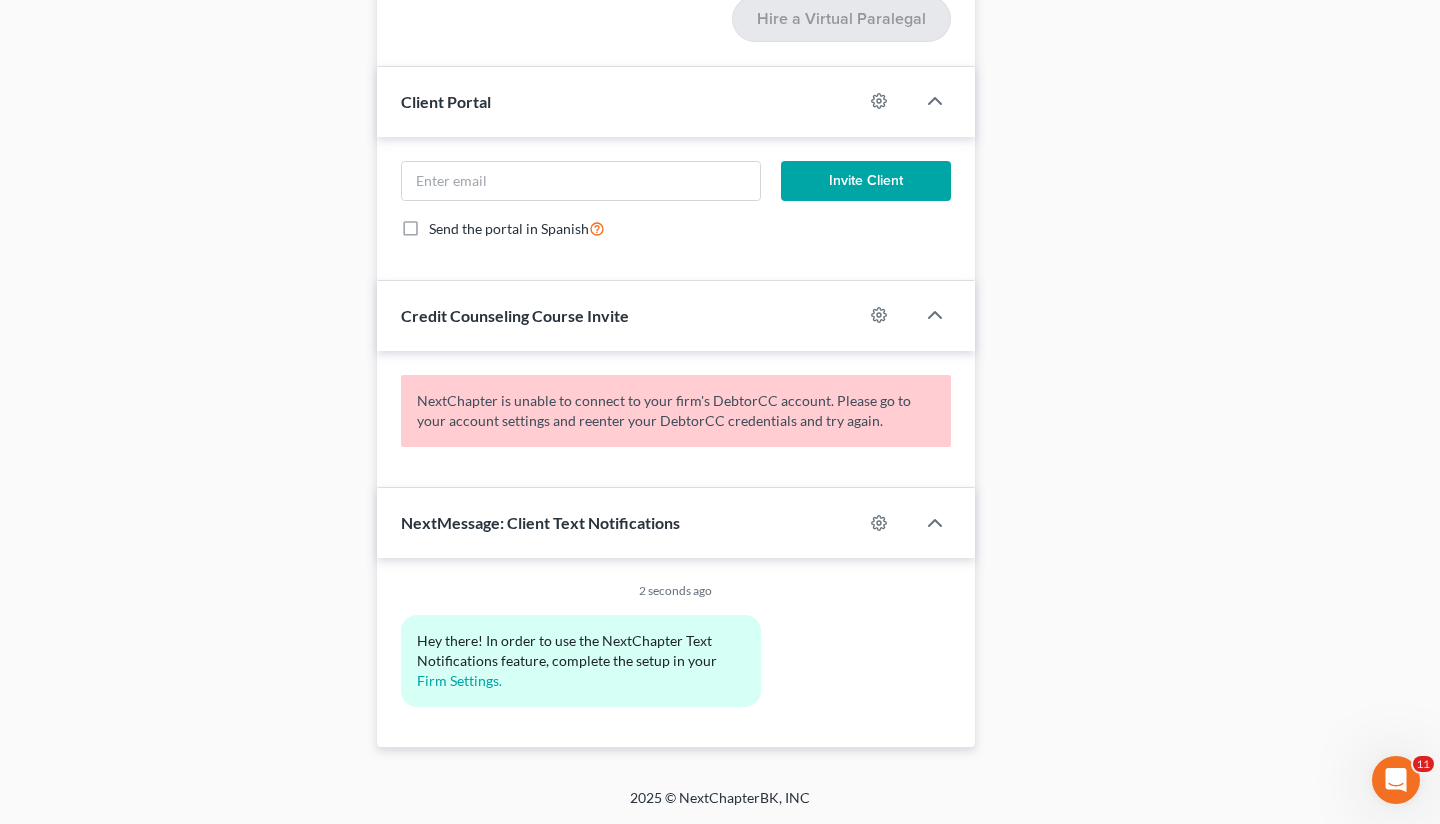 click on "NextChapter is unable to connect to your firm's DebtorCC account. Please go to your account settings and reenter your DebtorCC credentials and try again." at bounding box center (676, 411) 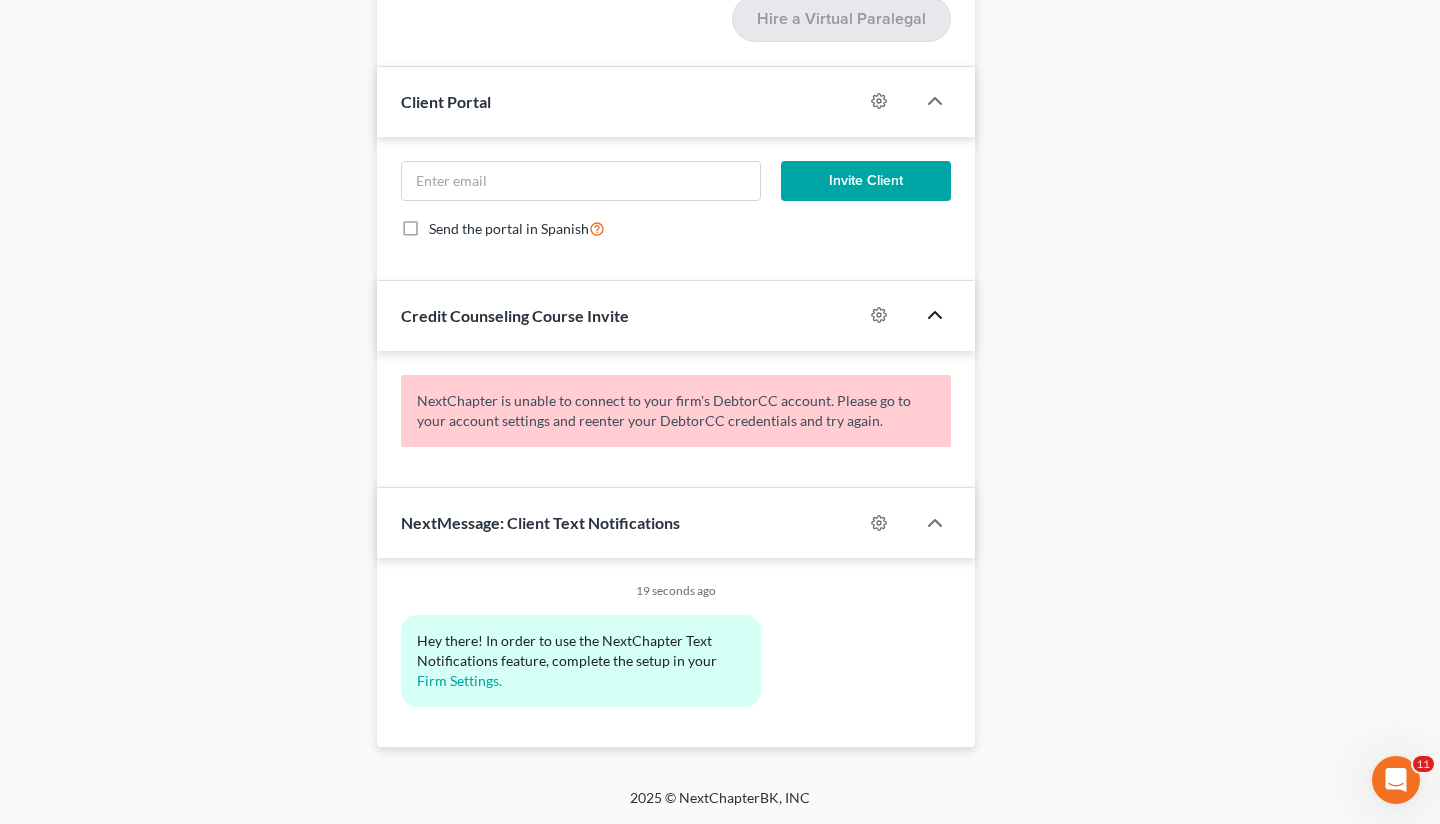click 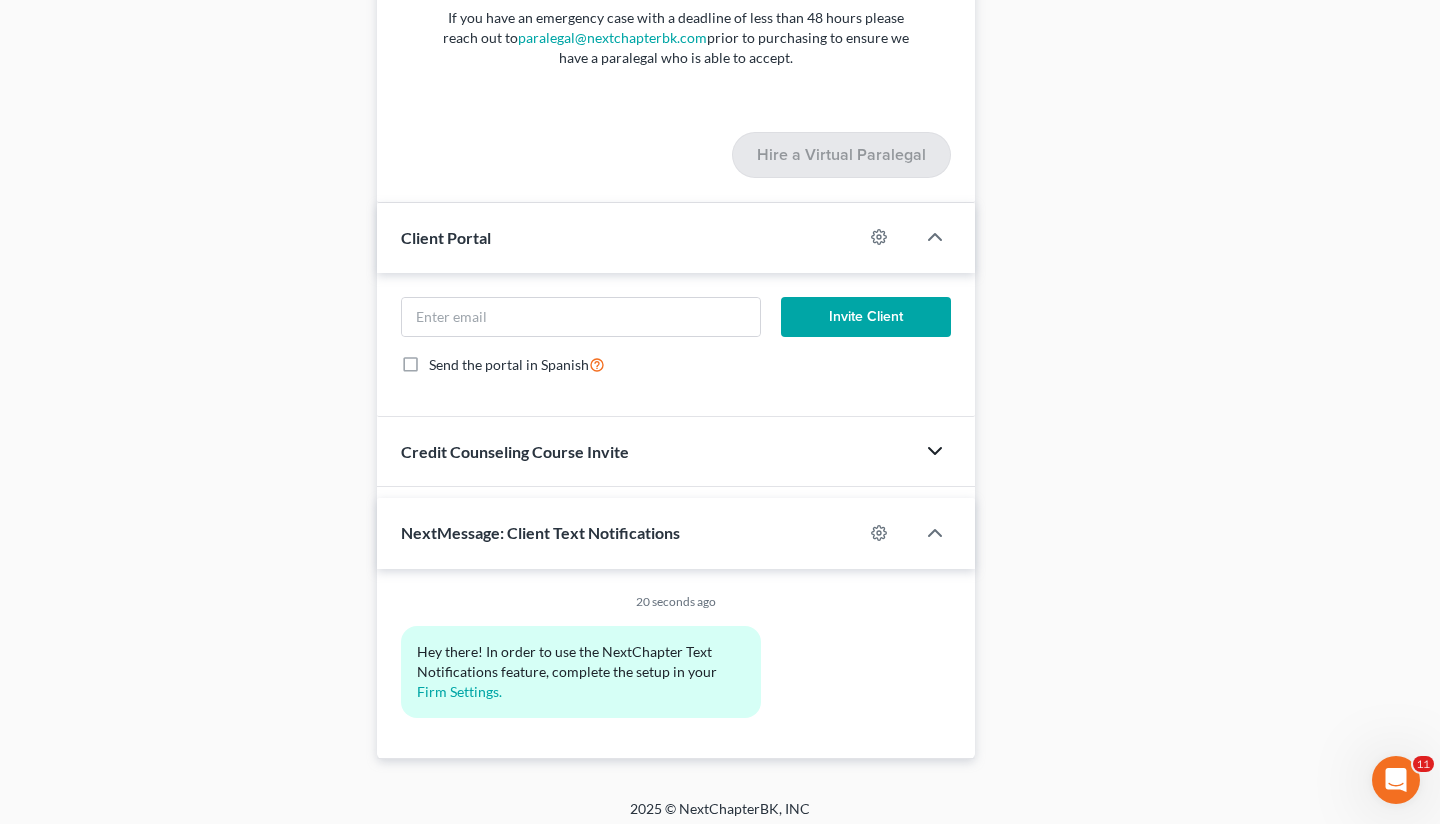 scroll, scrollTop: 1644, scrollLeft: 0, axis: vertical 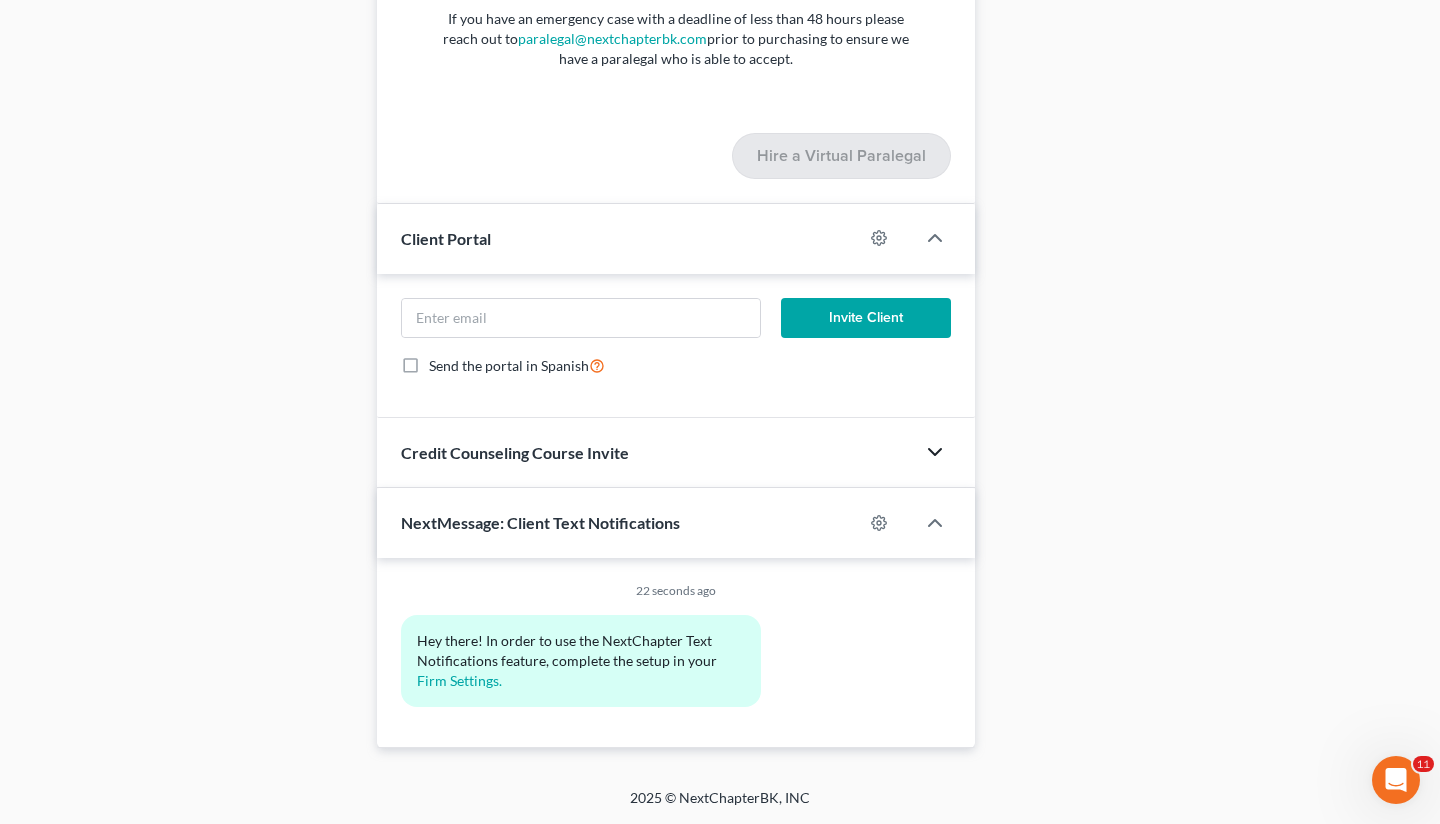 click at bounding box center [945, 452] 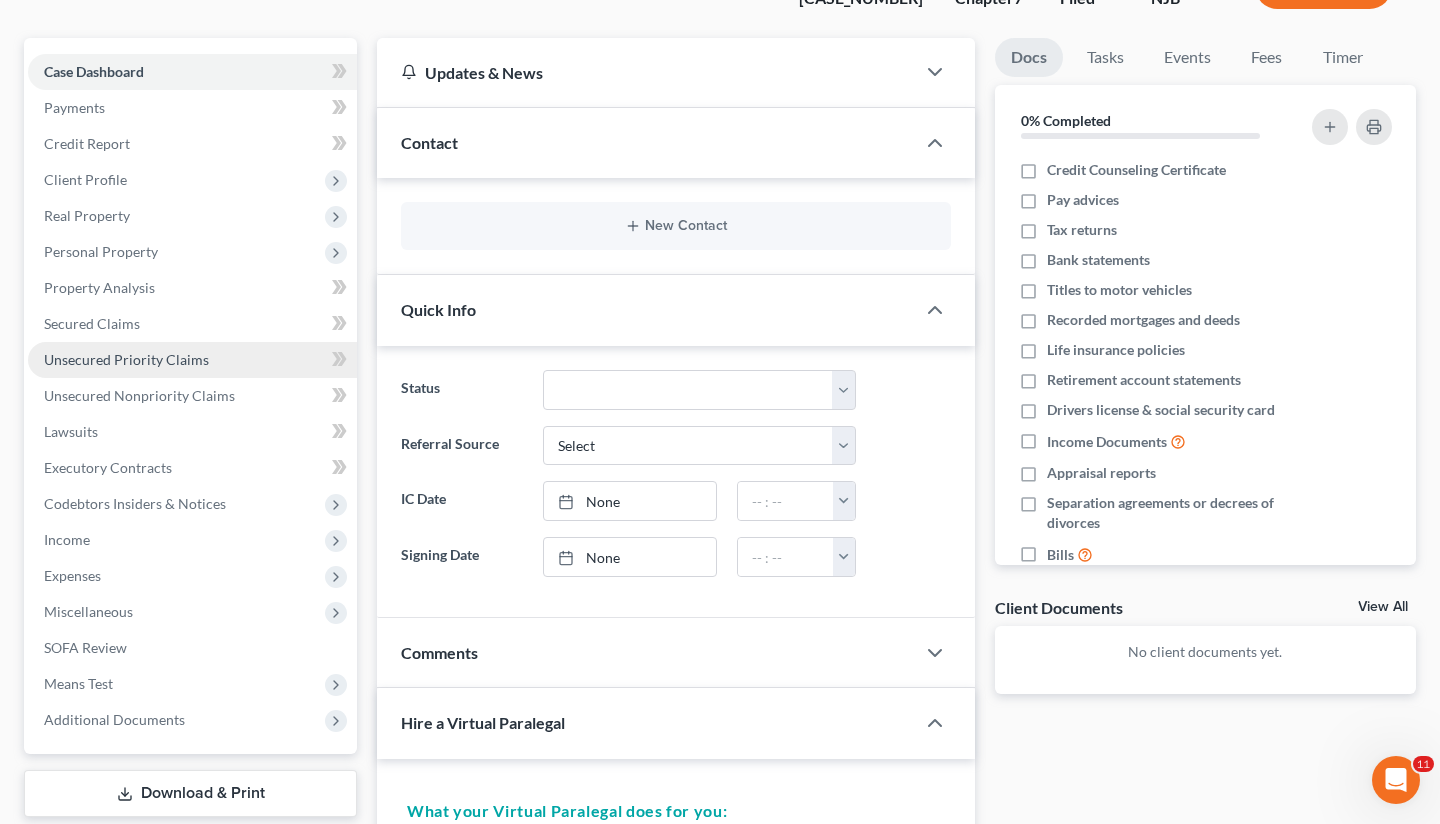 scroll, scrollTop: 0, scrollLeft: 0, axis: both 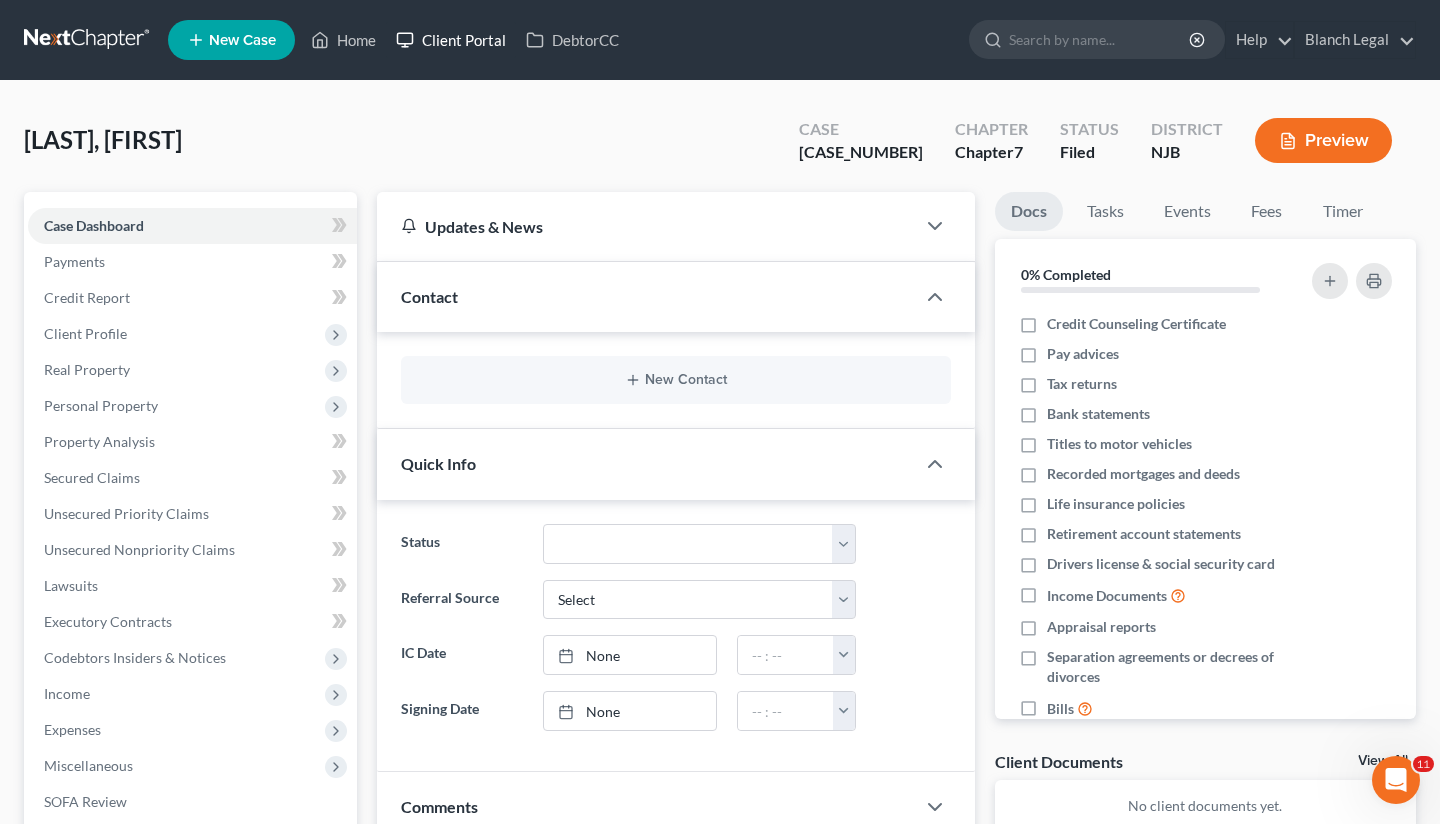 click on "Client Portal" at bounding box center (451, 40) 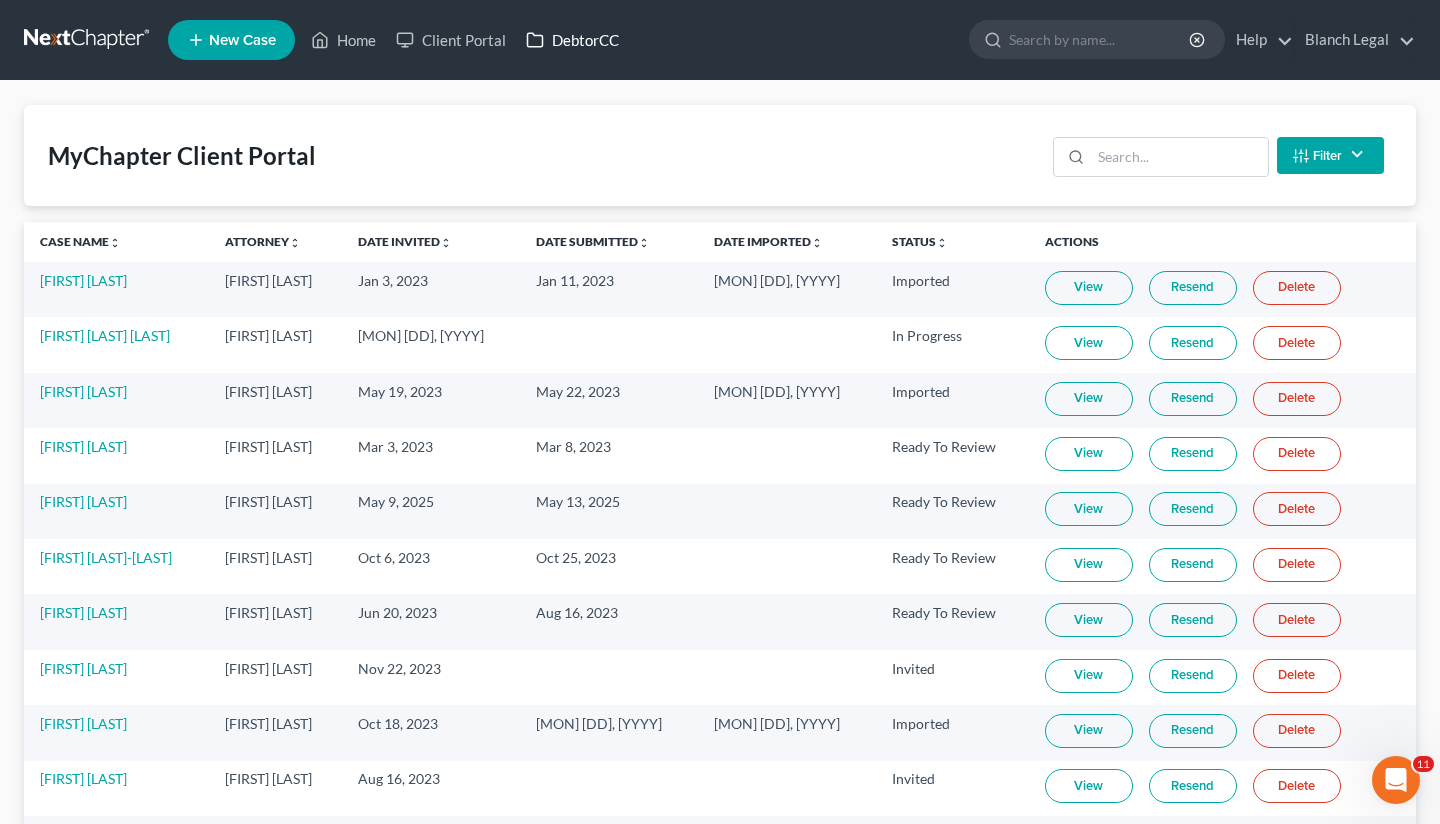 click on "DebtorCC" at bounding box center [572, 40] 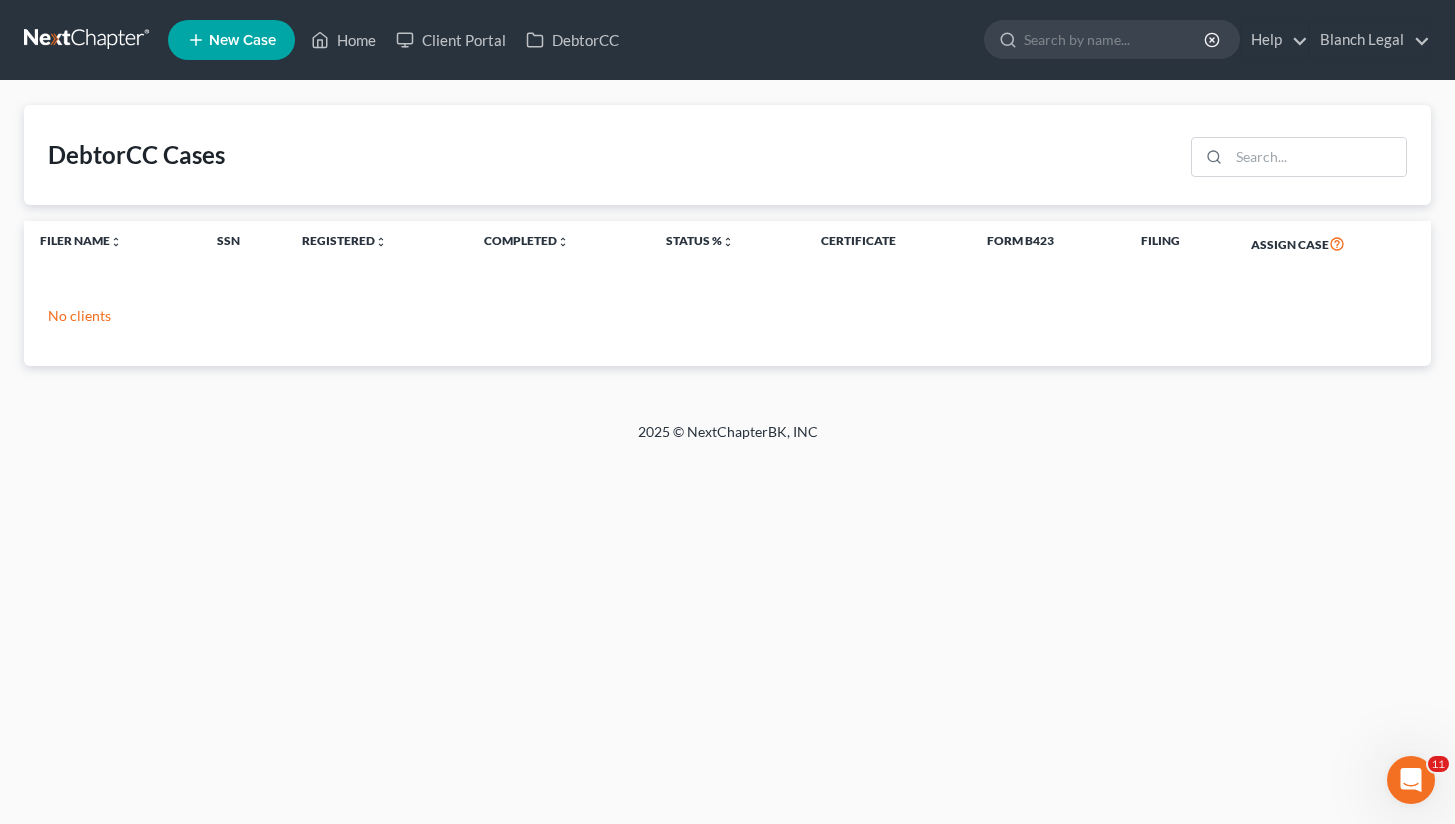 click at bounding box center (88, 40) 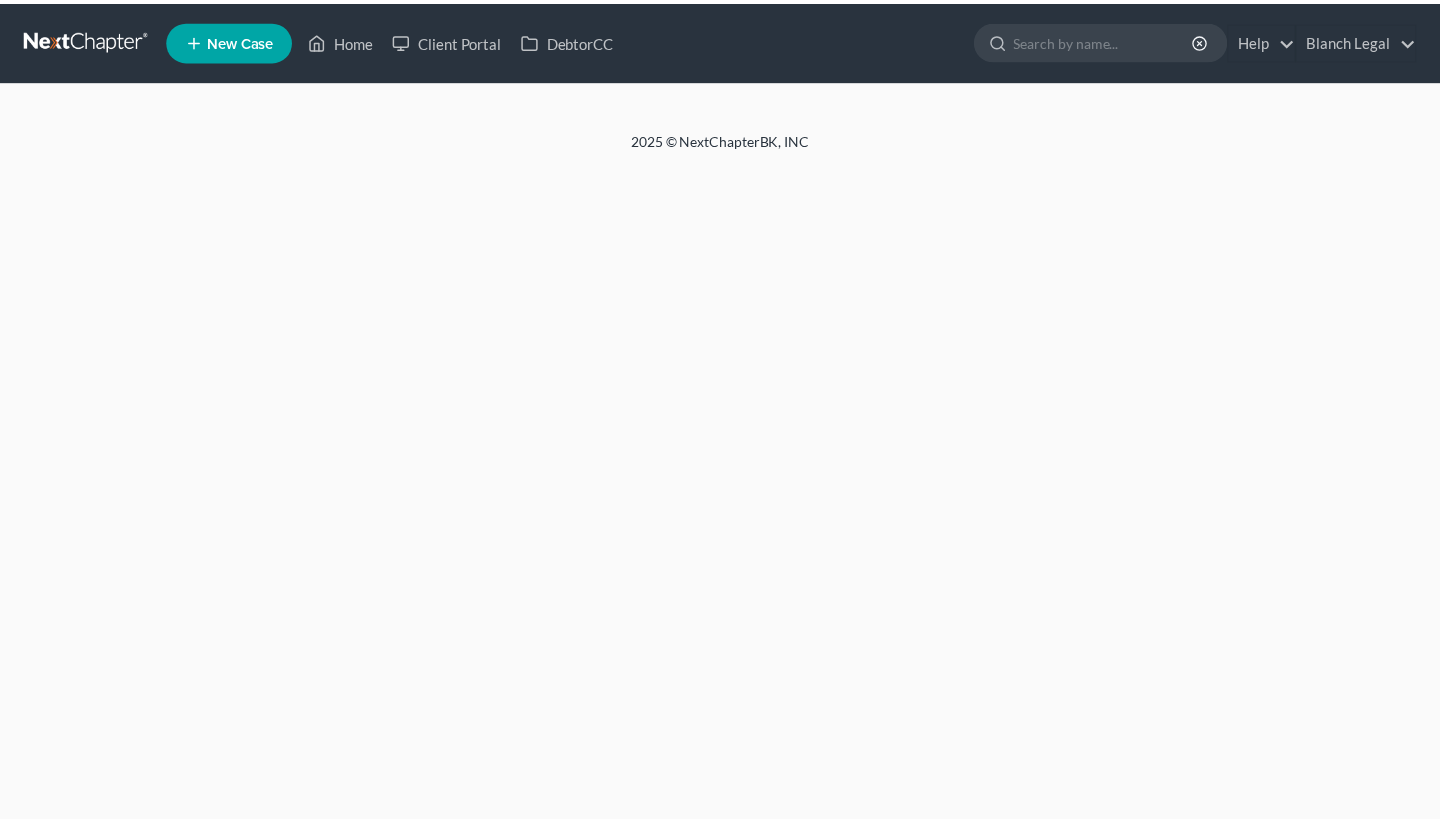 scroll, scrollTop: 0, scrollLeft: 0, axis: both 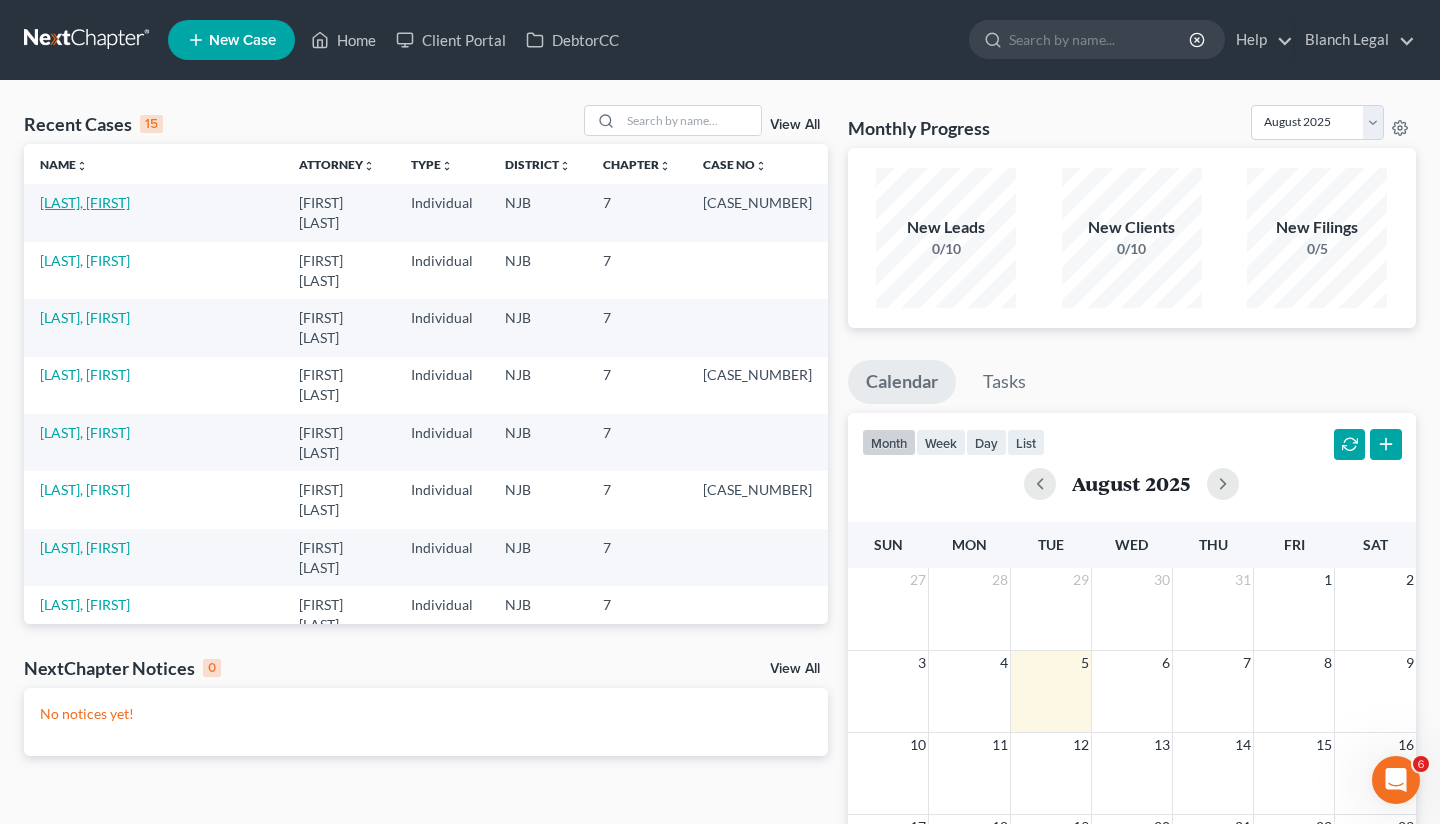 click on "[LAST], [LAST]" at bounding box center (85, 202) 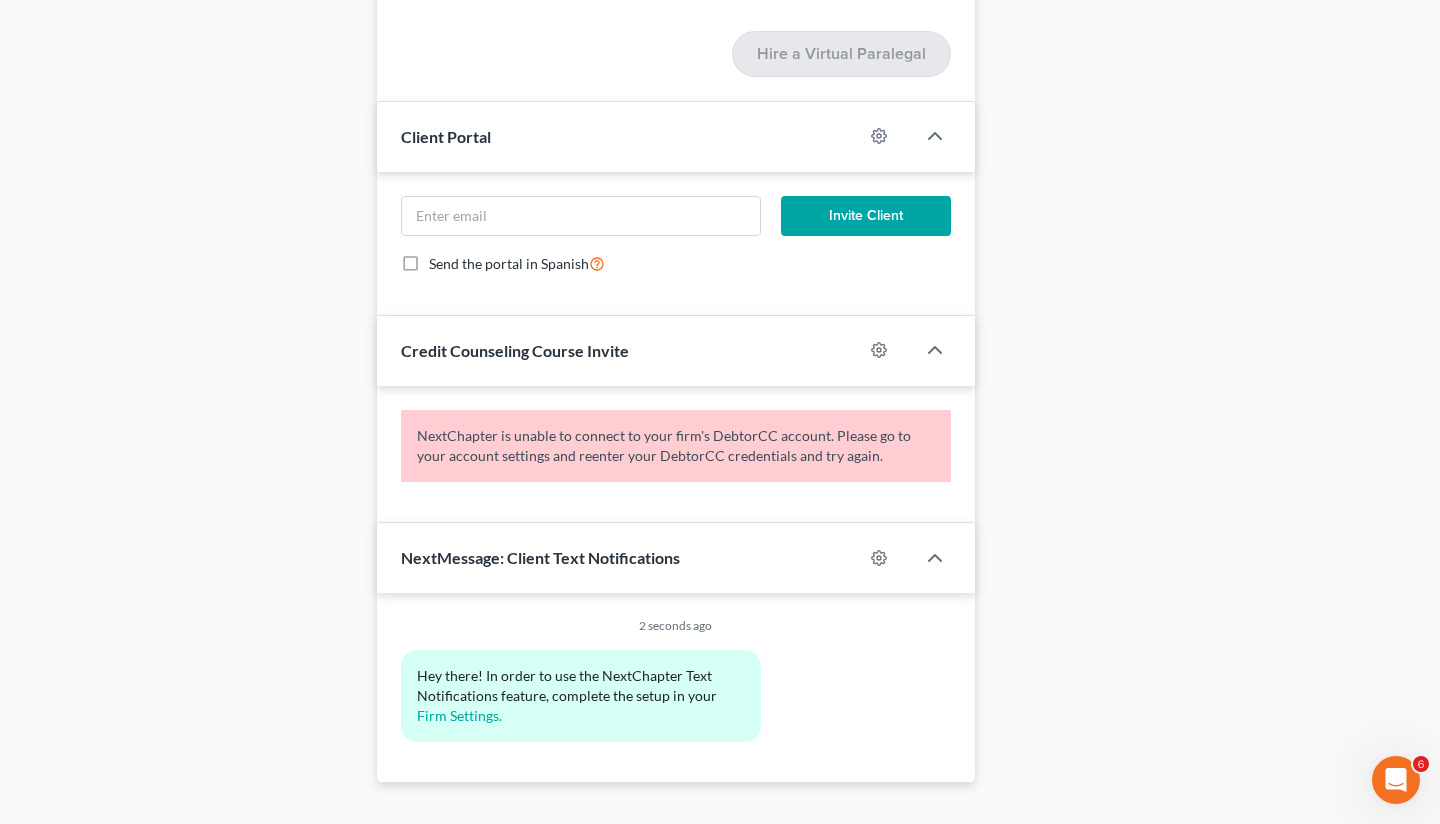scroll, scrollTop: 1781, scrollLeft: 0, axis: vertical 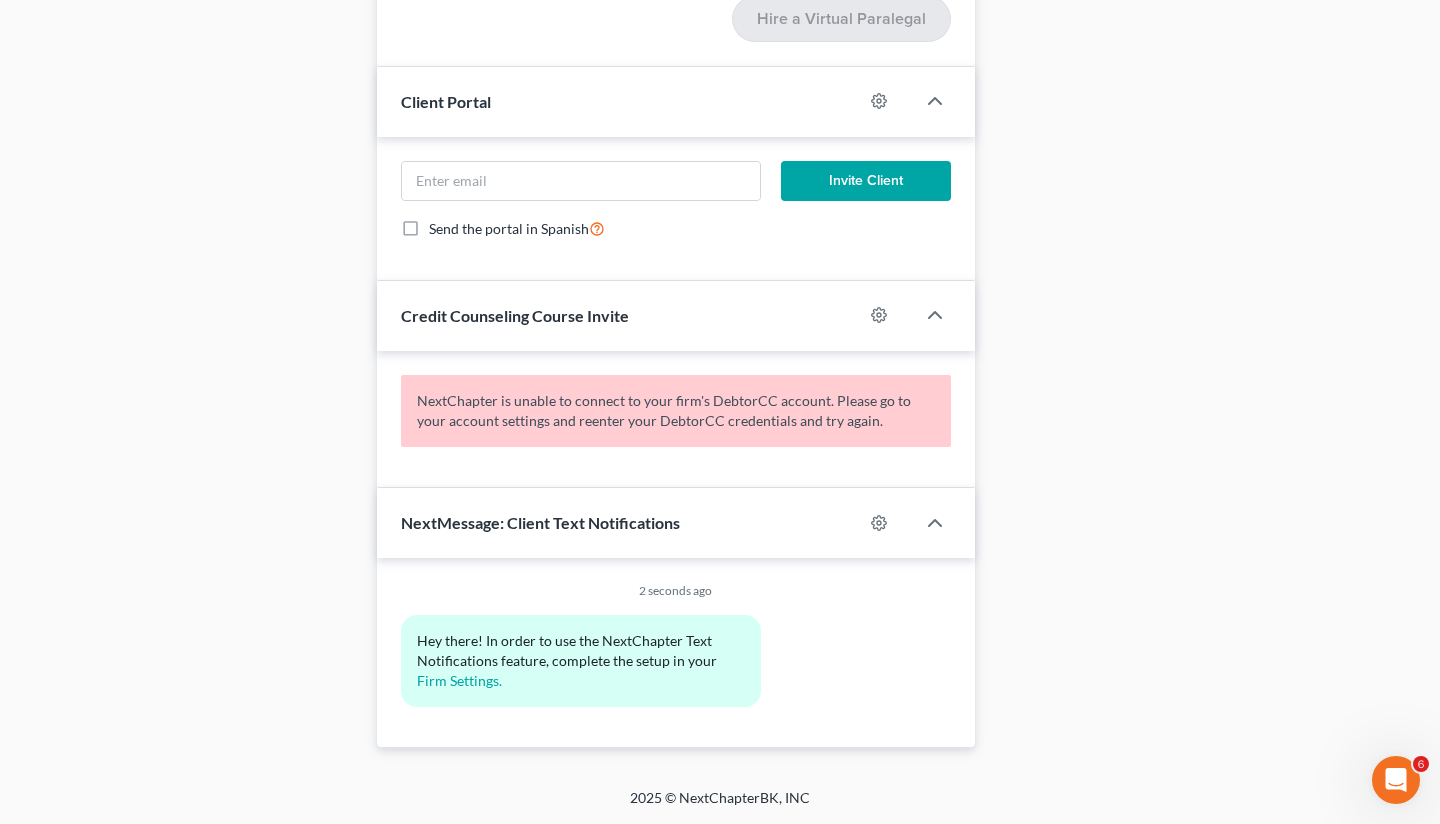 click on "Credit Counseling Course Invite" at bounding box center (515, 315) 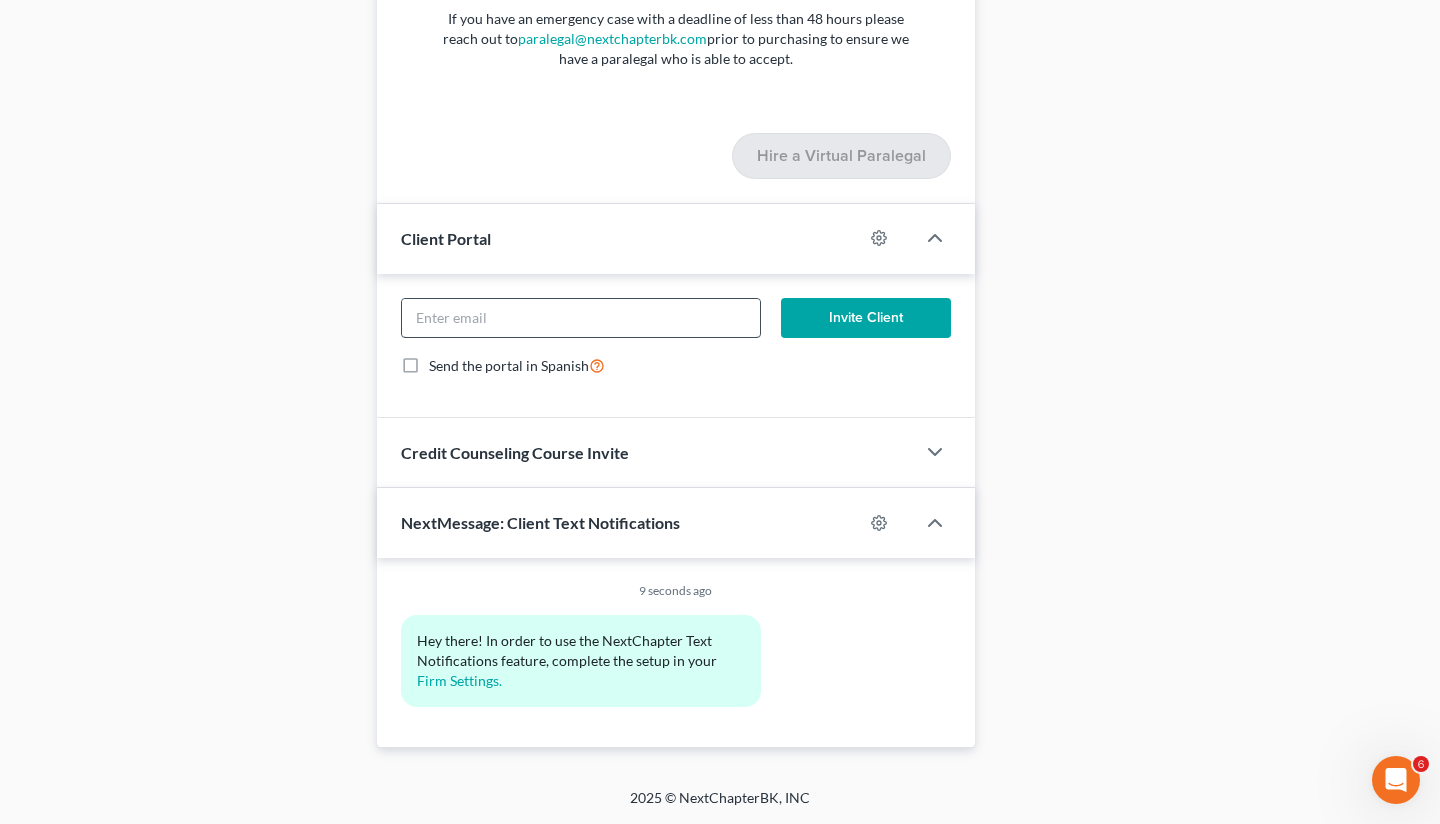 scroll, scrollTop: 1644, scrollLeft: 0, axis: vertical 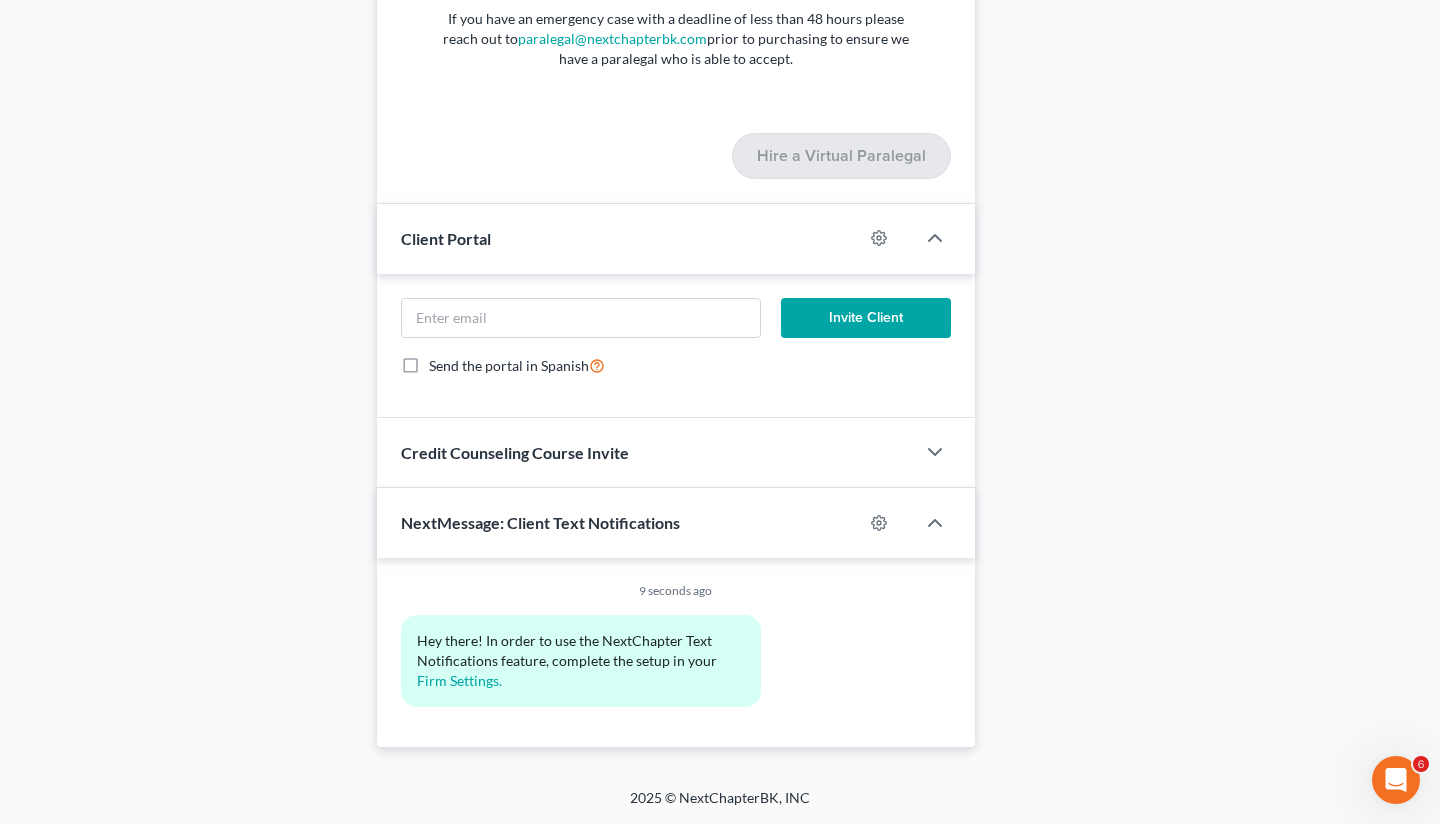 click on "Credit Counseling Course Invite" at bounding box center [515, 452] 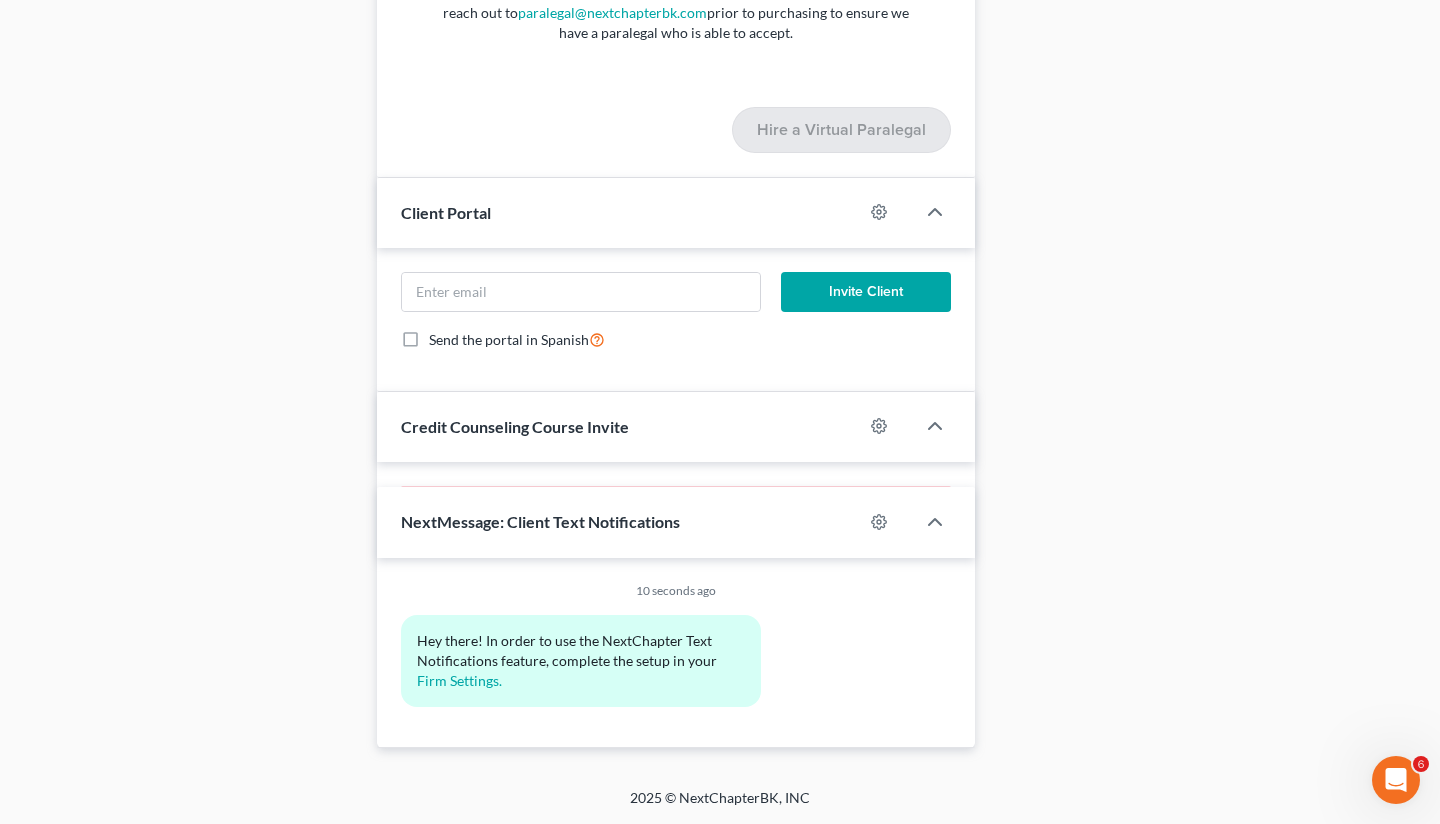 scroll, scrollTop: 1781, scrollLeft: 0, axis: vertical 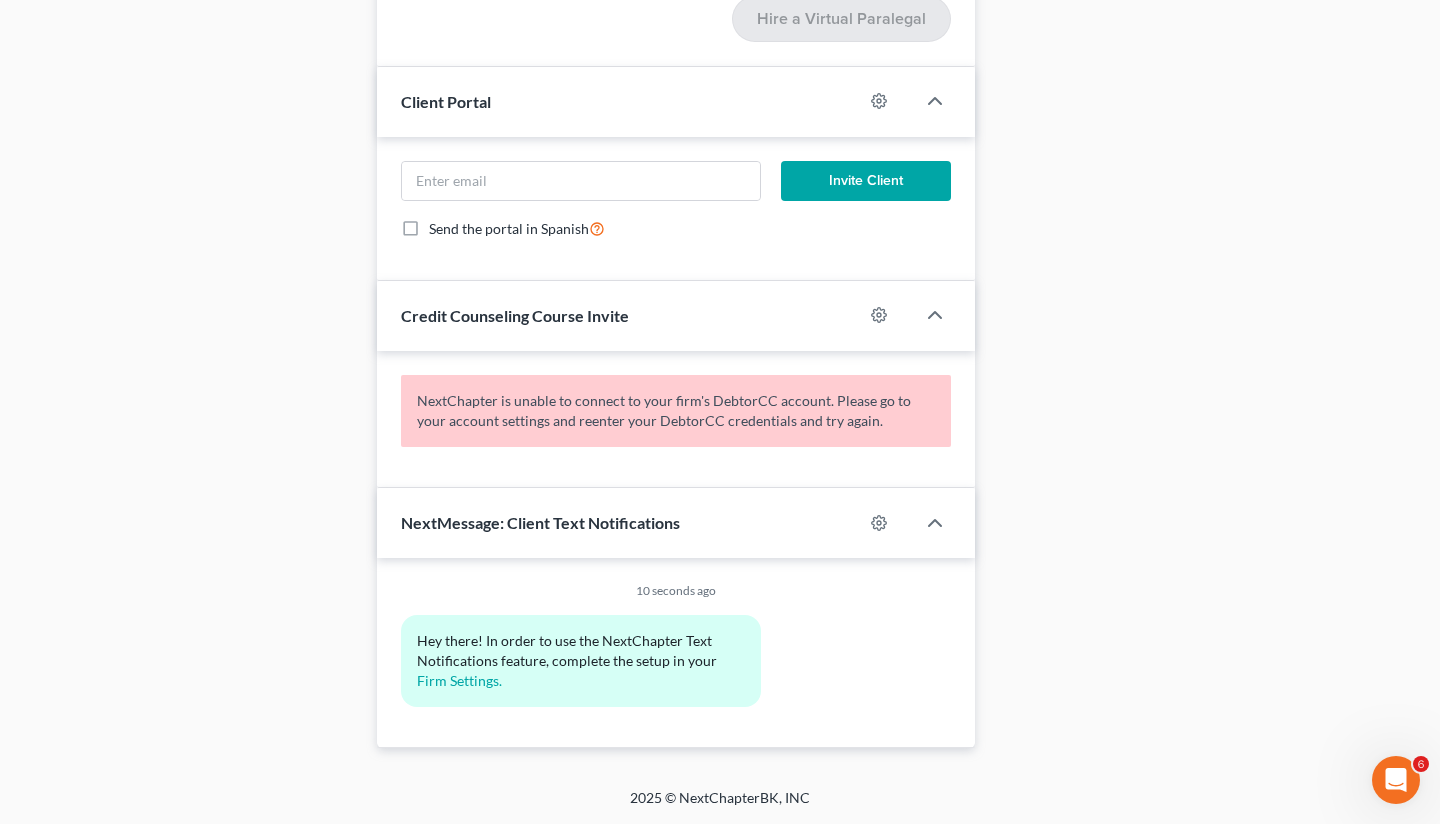 click on "NextChapter is unable to connect to your firm's DebtorCC account. Please go to your account settings and reenter your DebtorCC credentials and try again." at bounding box center (676, 411) 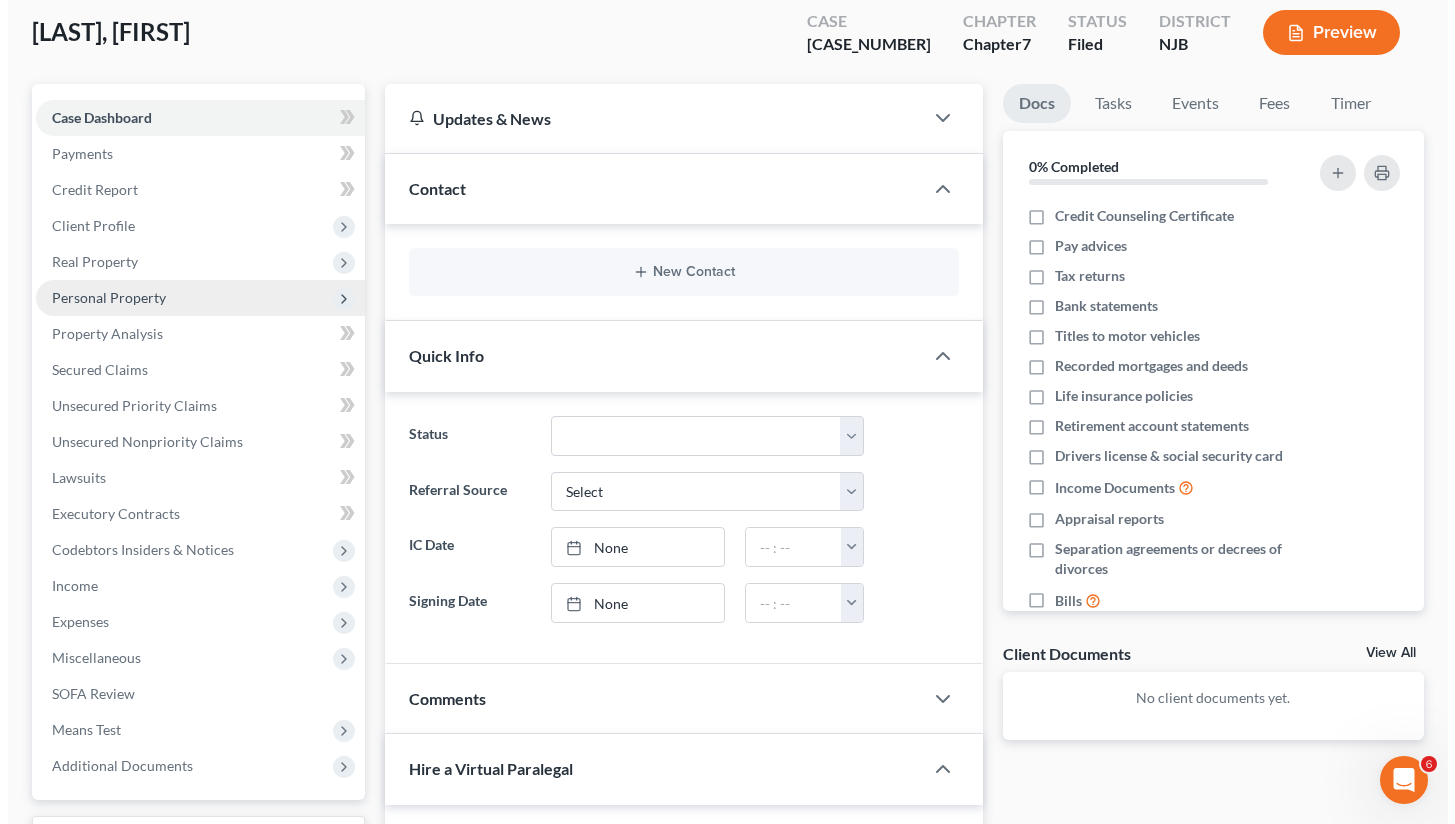 scroll, scrollTop: 0, scrollLeft: 0, axis: both 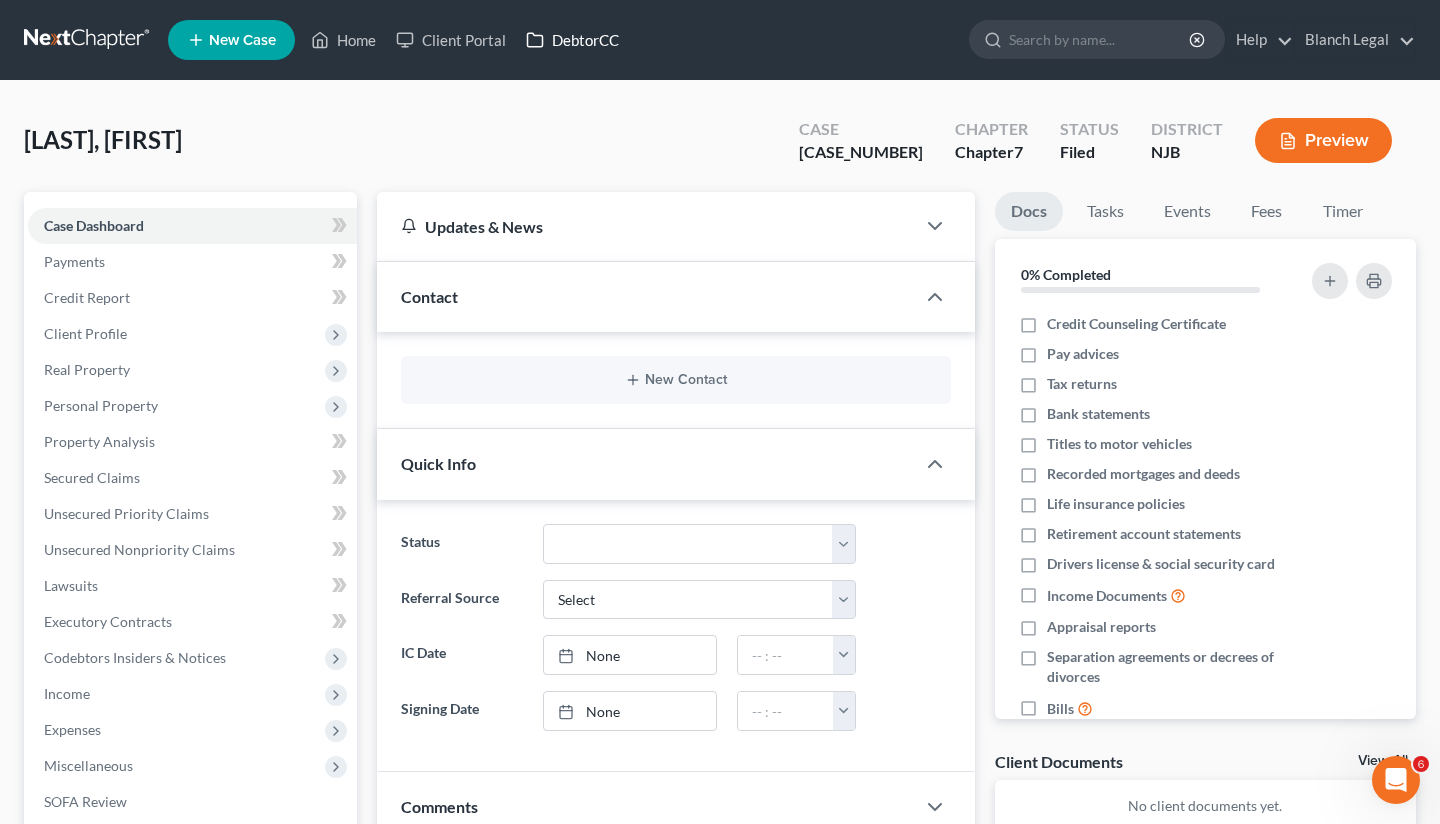click on "DebtorCC" at bounding box center [572, 40] 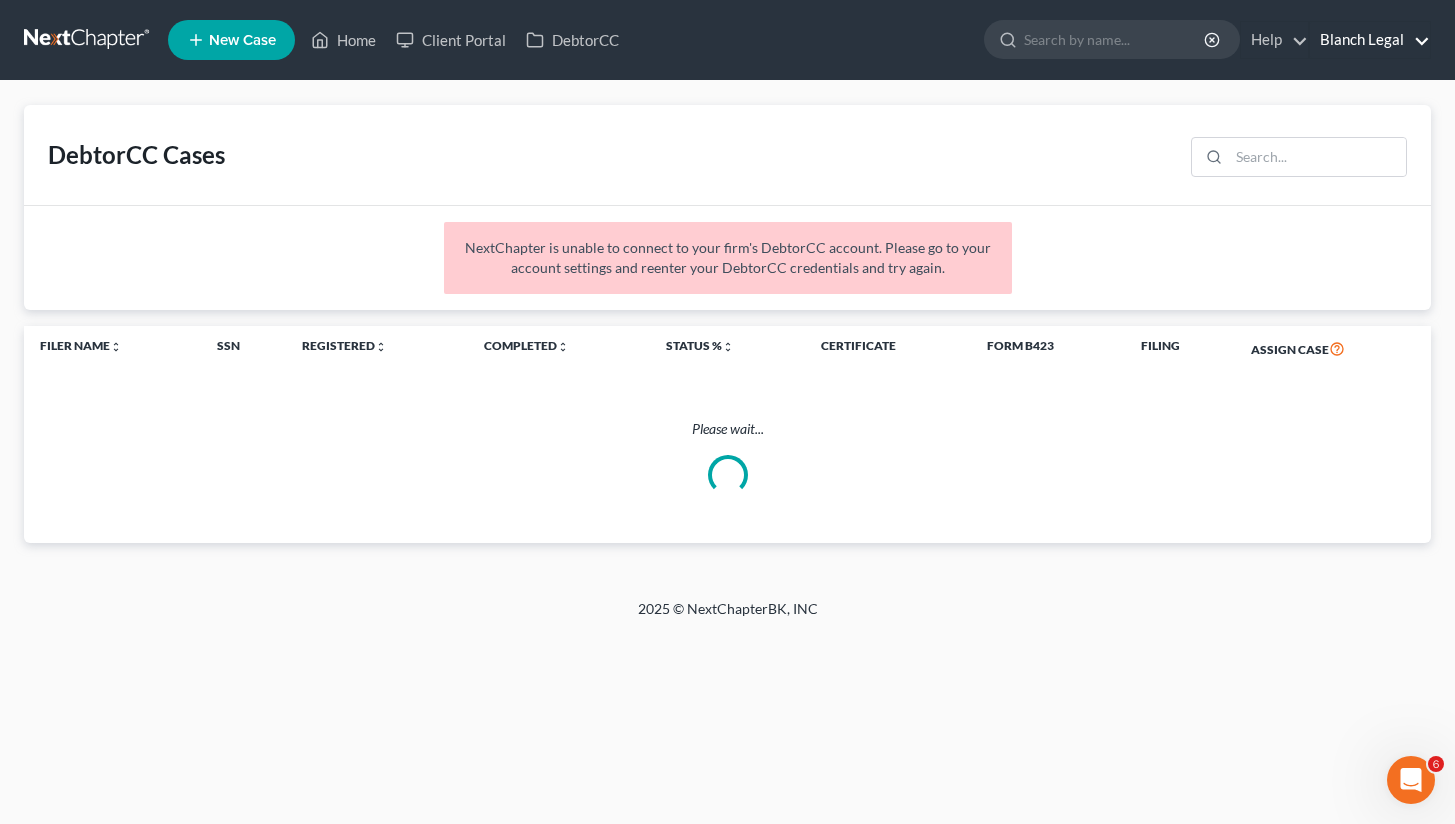 click on "Blanch Legal" at bounding box center (1370, 40) 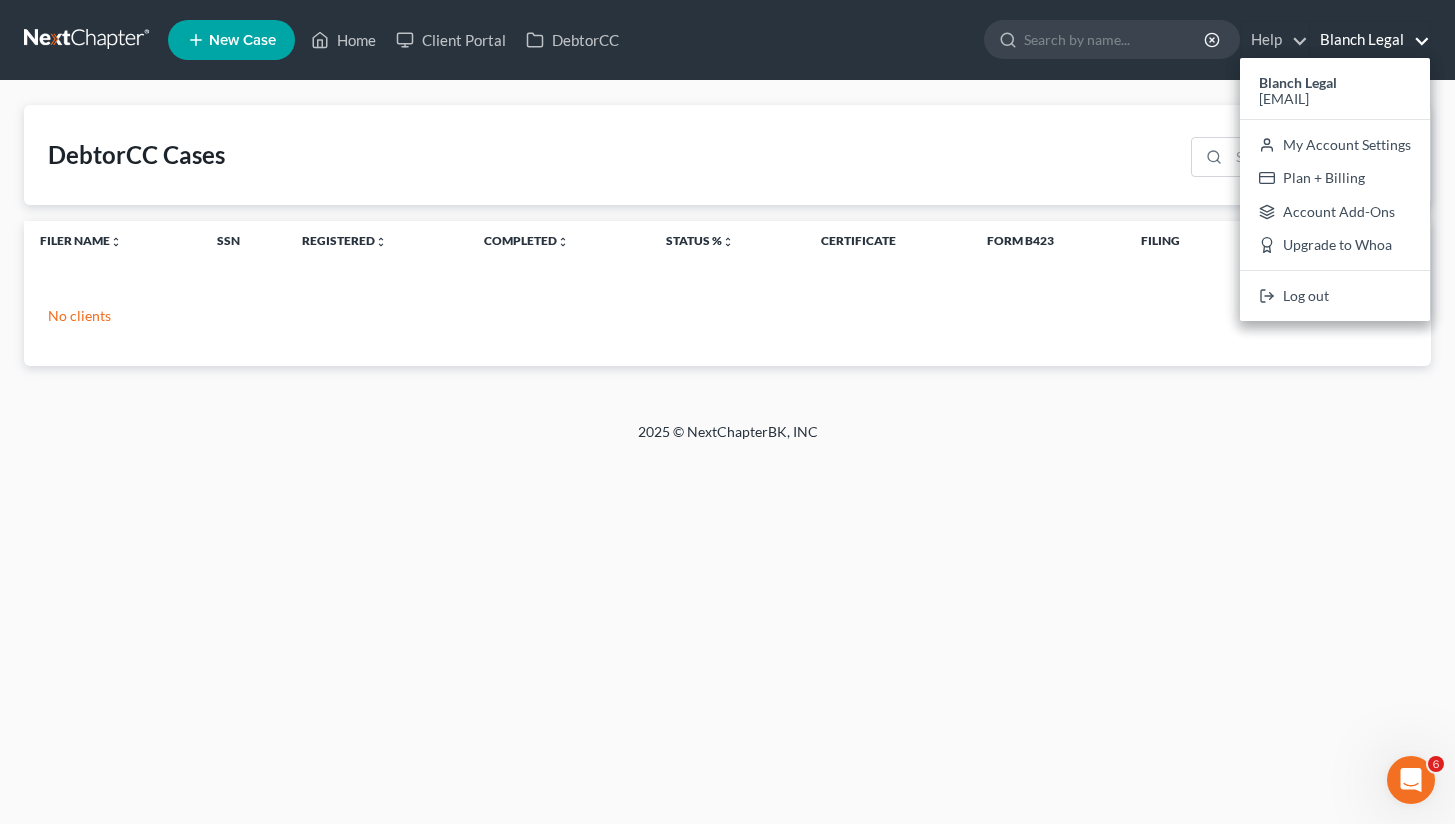 click on "Home New Case Client Portal DebtorCC Blanch Legal mario@blanchlegal.com My Account Settings Plan + Billing Account Add-Ons Upgrade to Whoa Help Center Webinars Training Videos What's new Log out New Case Home Client Portal DebtorCC         - No Result - See all results Or Press Enter... Help Help Center Webinars Training Videos What's new Blanch Legal Blanch Legal mario@blanchlegal.com My Account Settings Plan + Billing Account Add-Ons Upgrade to Whoa Log out 	 DebtorCC Cases
Filer Name
unfold_more
expand_more
expand_less
SSN
Registered
unfold_more
expand_more
expand_less
Completed
unfold_more
expand_more
expand_less
Status %
unfold_more
expand_more
expand_less
Certificate Form B423 Filing Assign Case
No clients 2025 © NextChapterBK, INC" at bounding box center [727, 412] 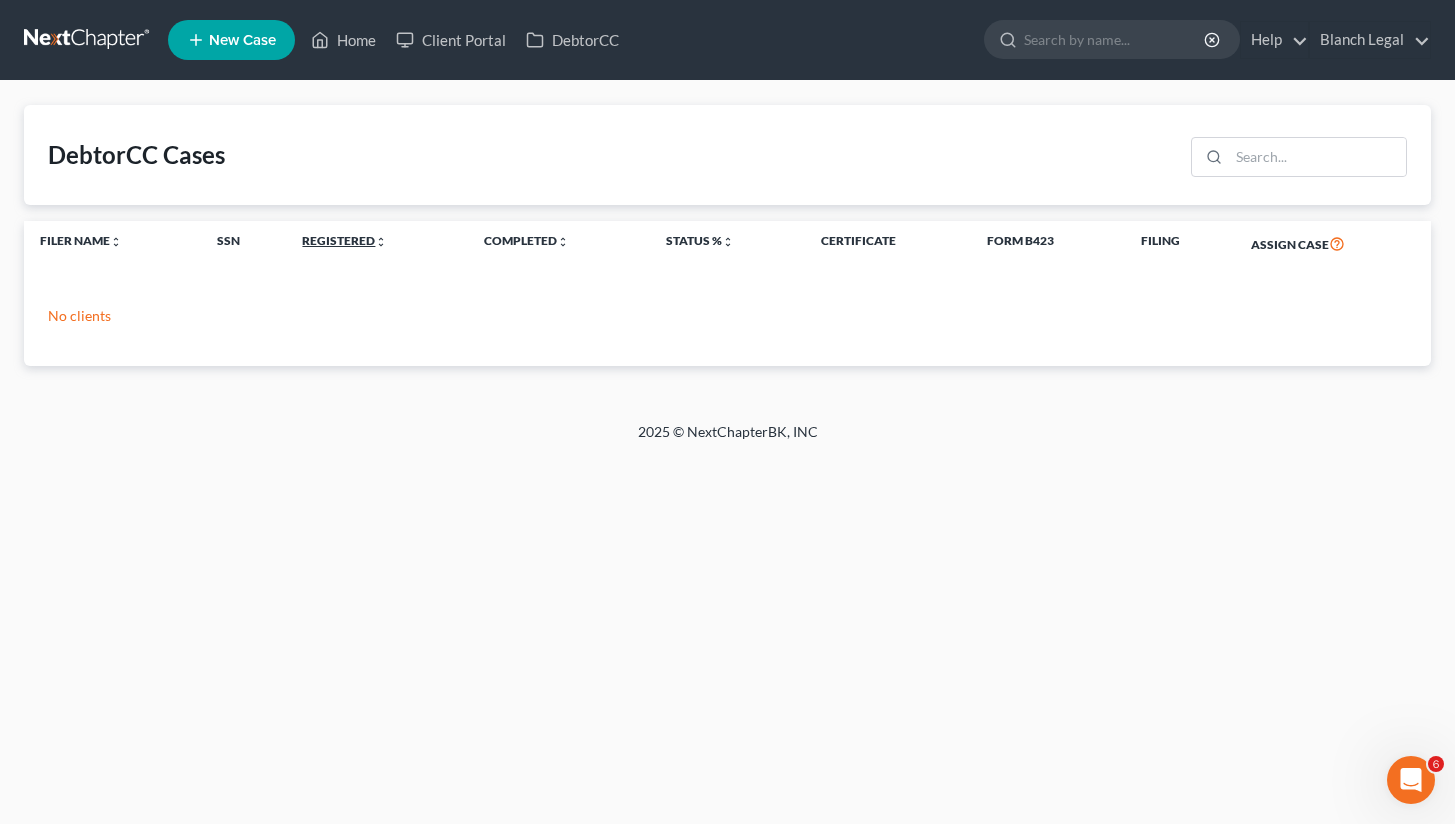 click on "Registered
unfold_more
expand_more
expand_less" at bounding box center [344, 240] 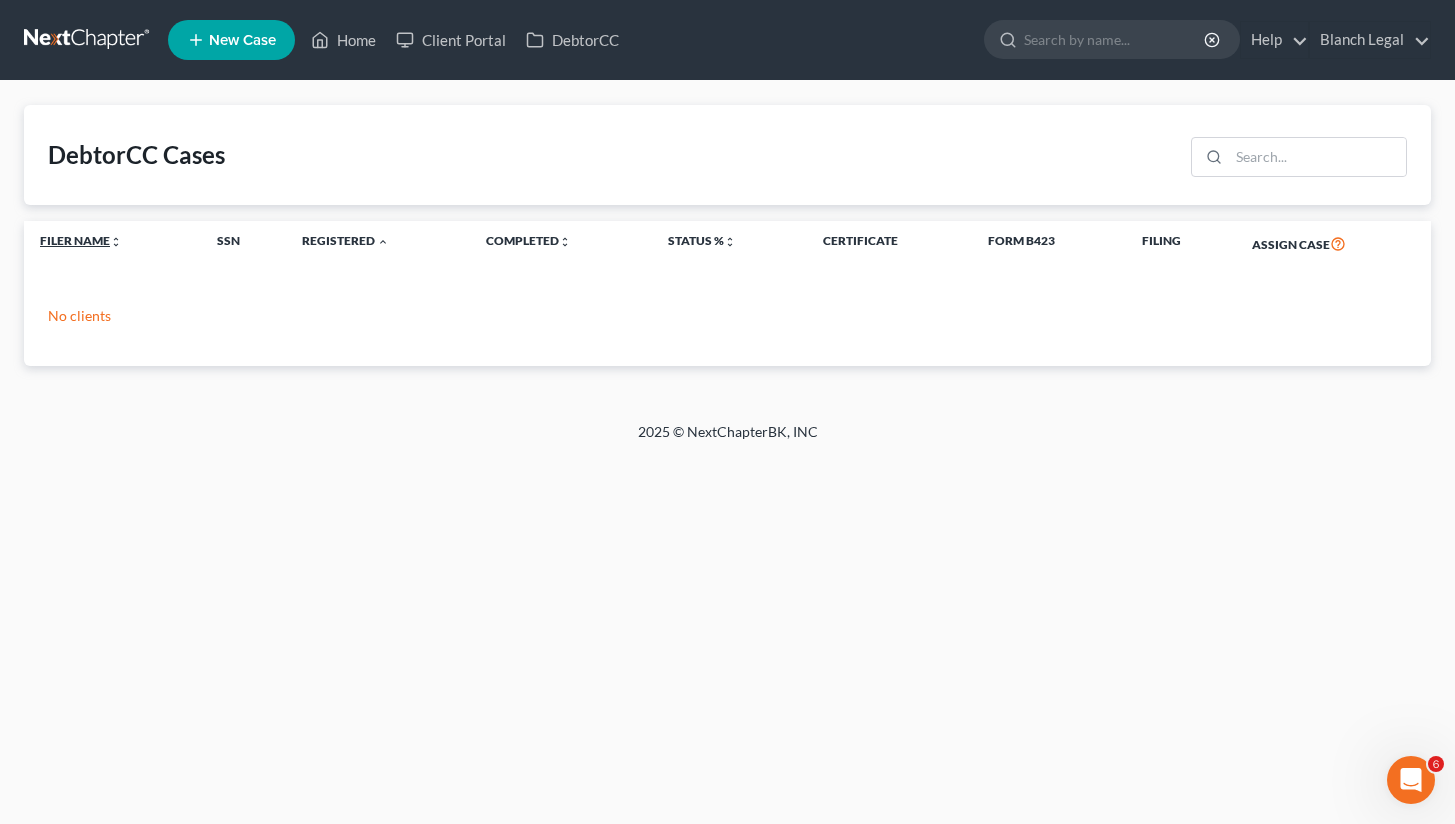 click on "Filer Name
unfold_more
expand_more
expand_less" at bounding box center (81, 240) 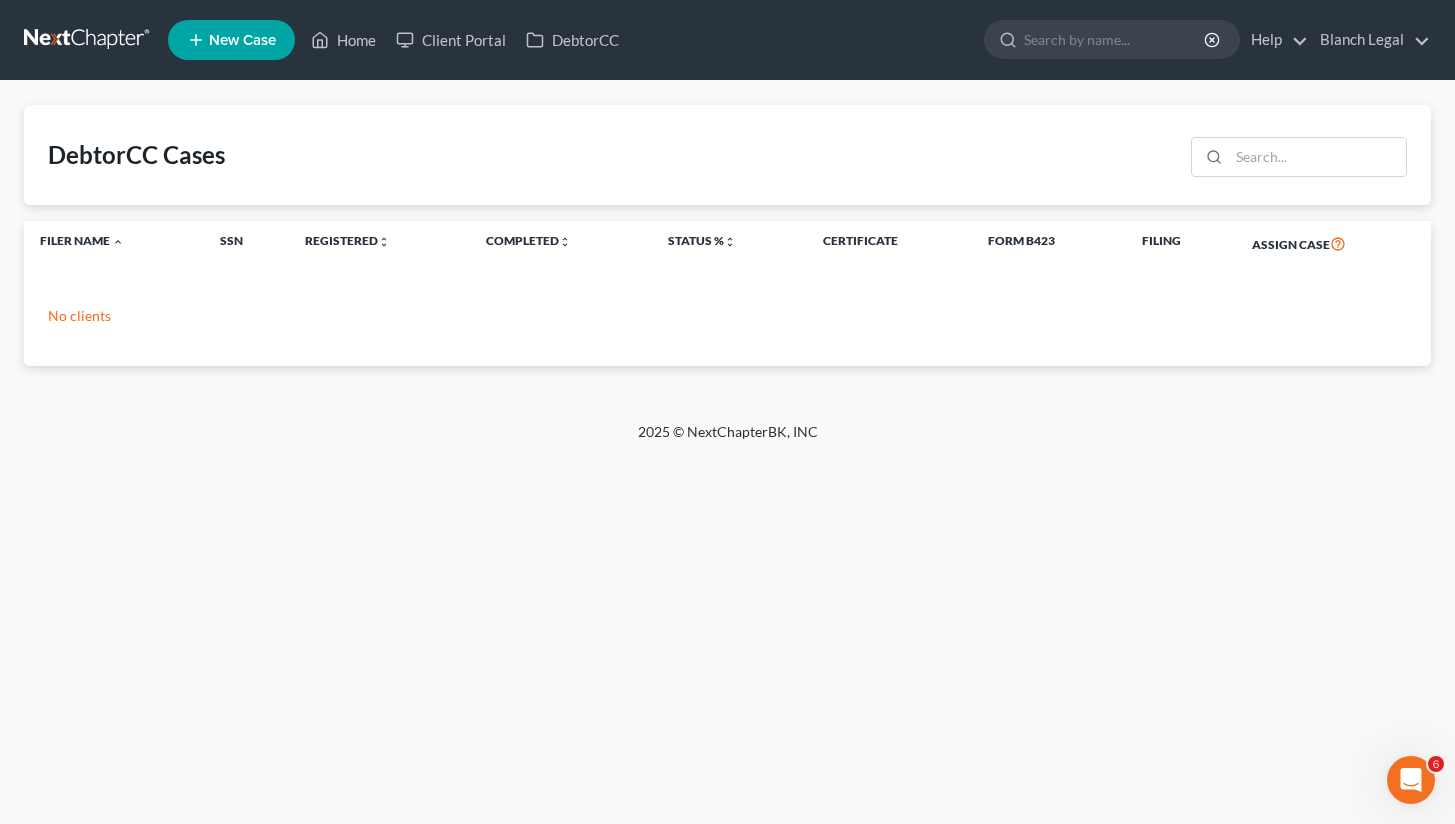 click on "New Case" at bounding box center [242, 40] 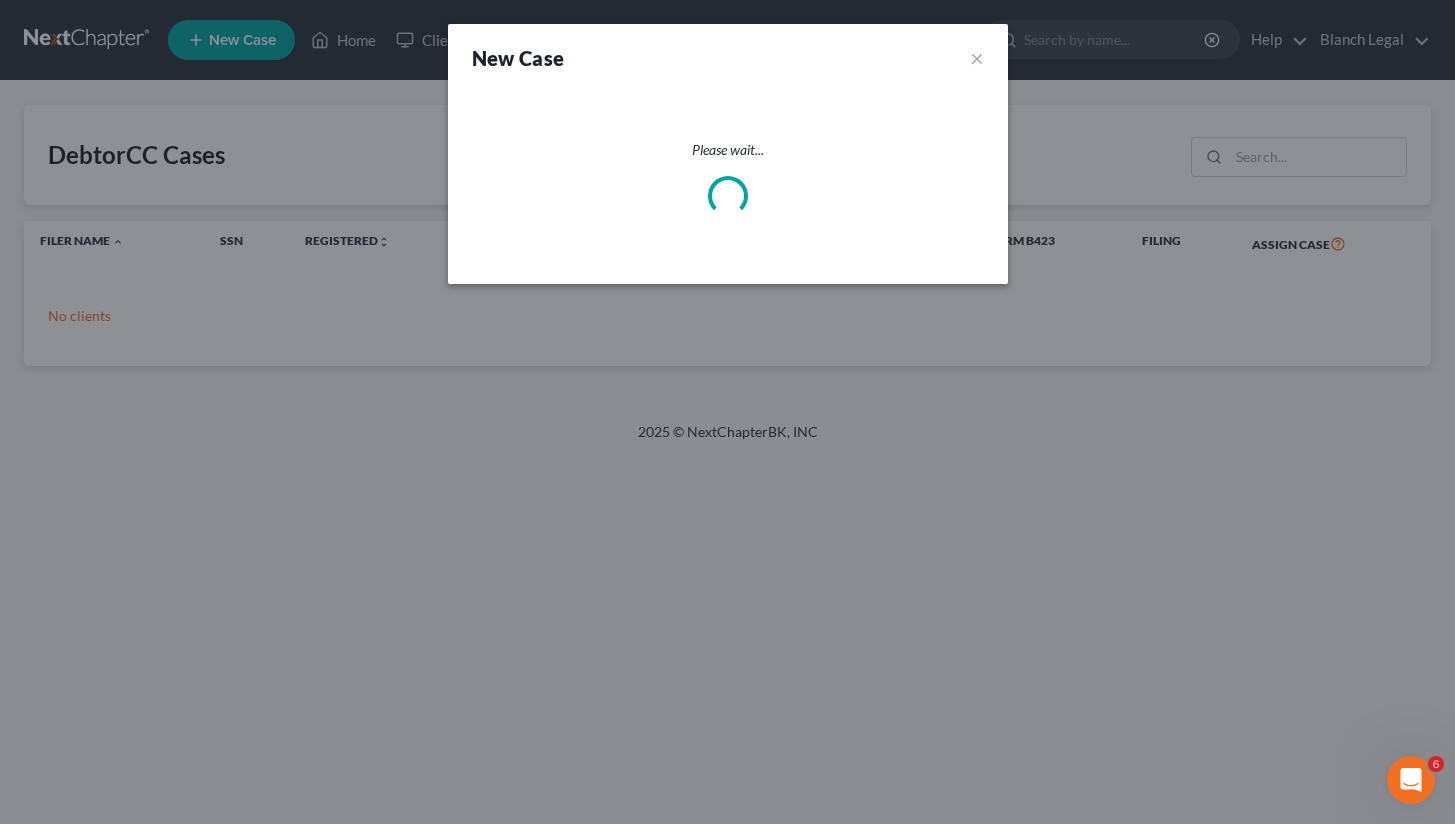 select on "51" 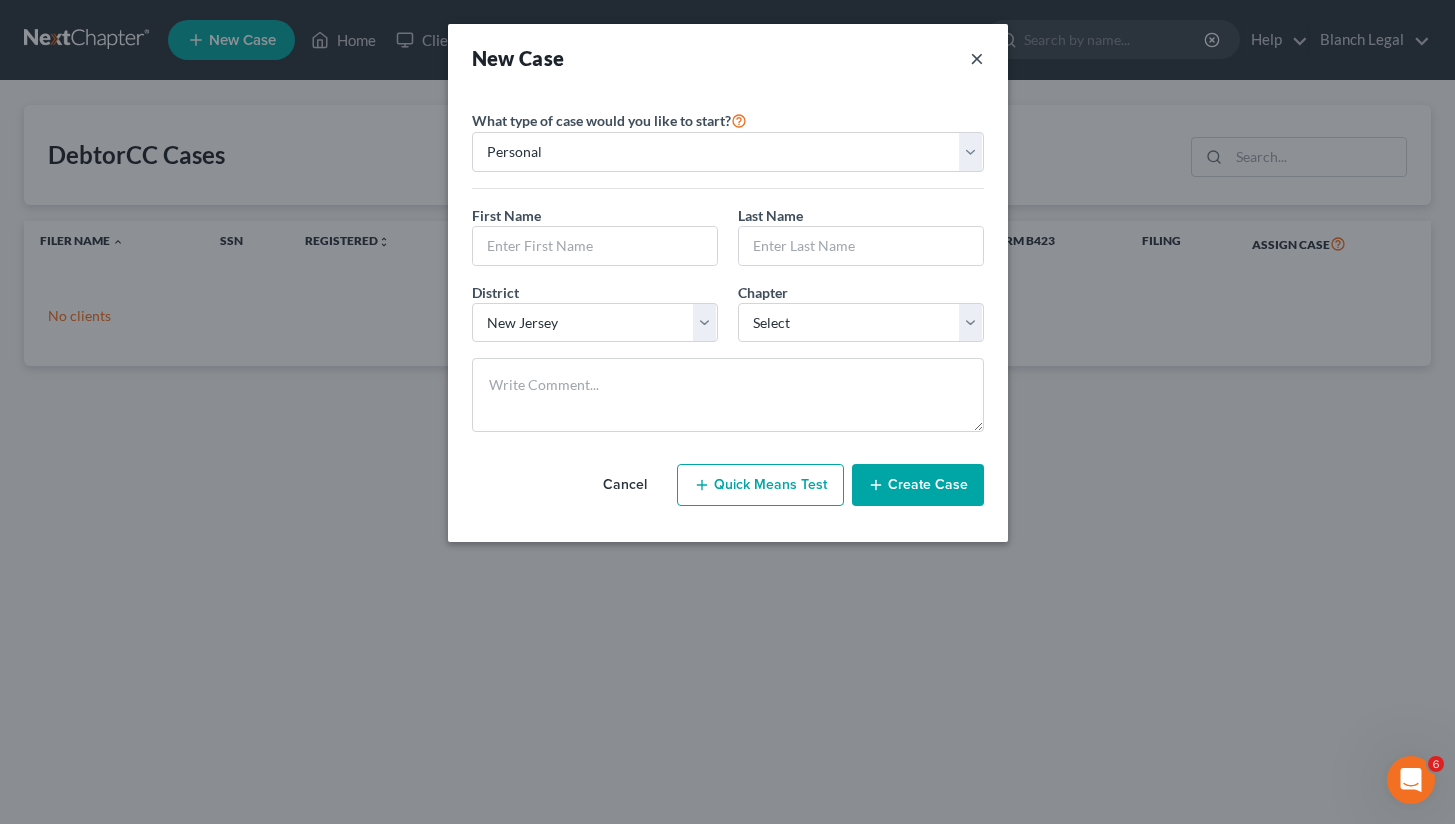 click on "New Case ×" at bounding box center (728, 58) 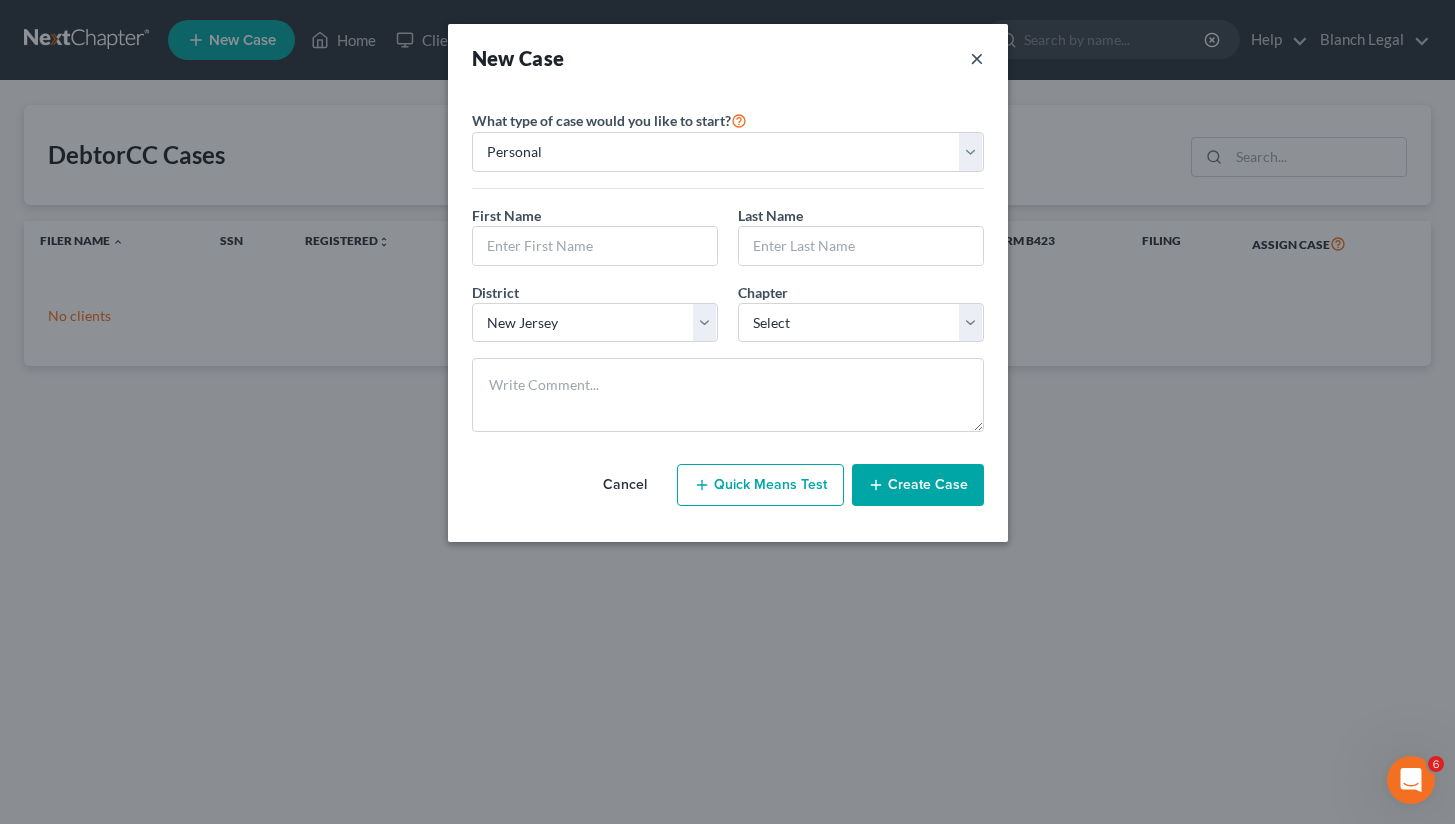 click on "×" at bounding box center [977, 58] 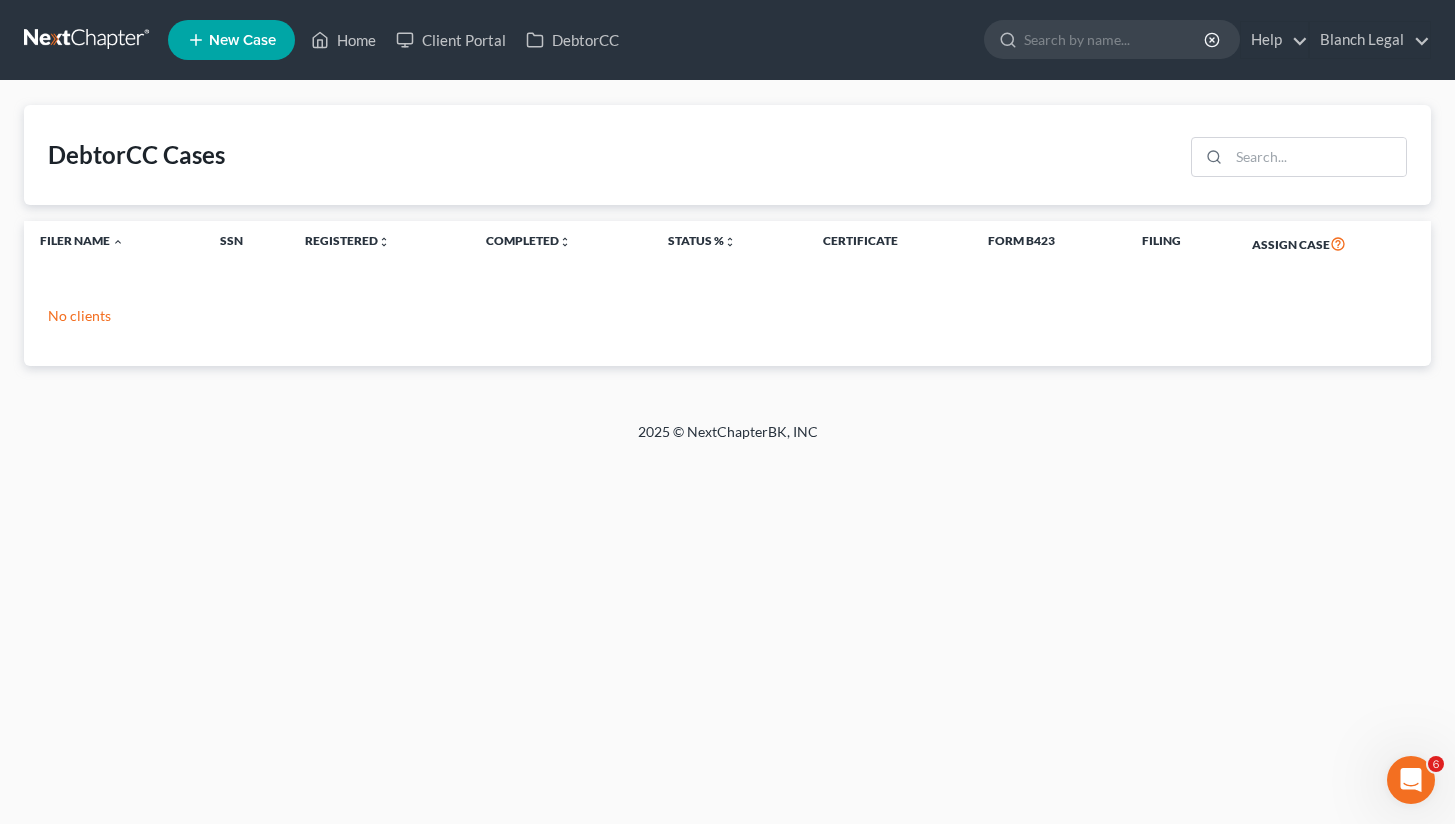 click at bounding box center [88, 40] 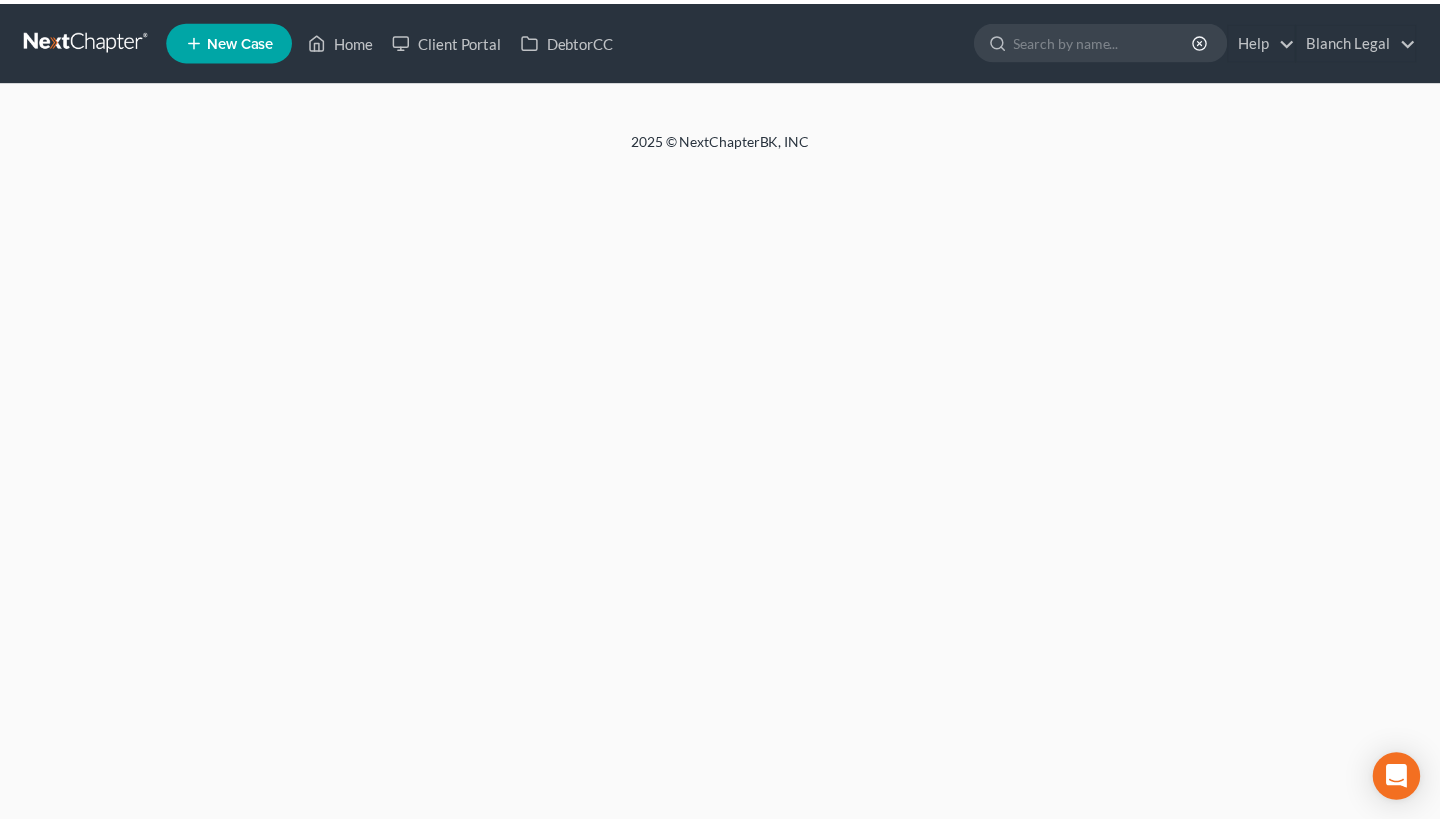 scroll, scrollTop: 0, scrollLeft: 0, axis: both 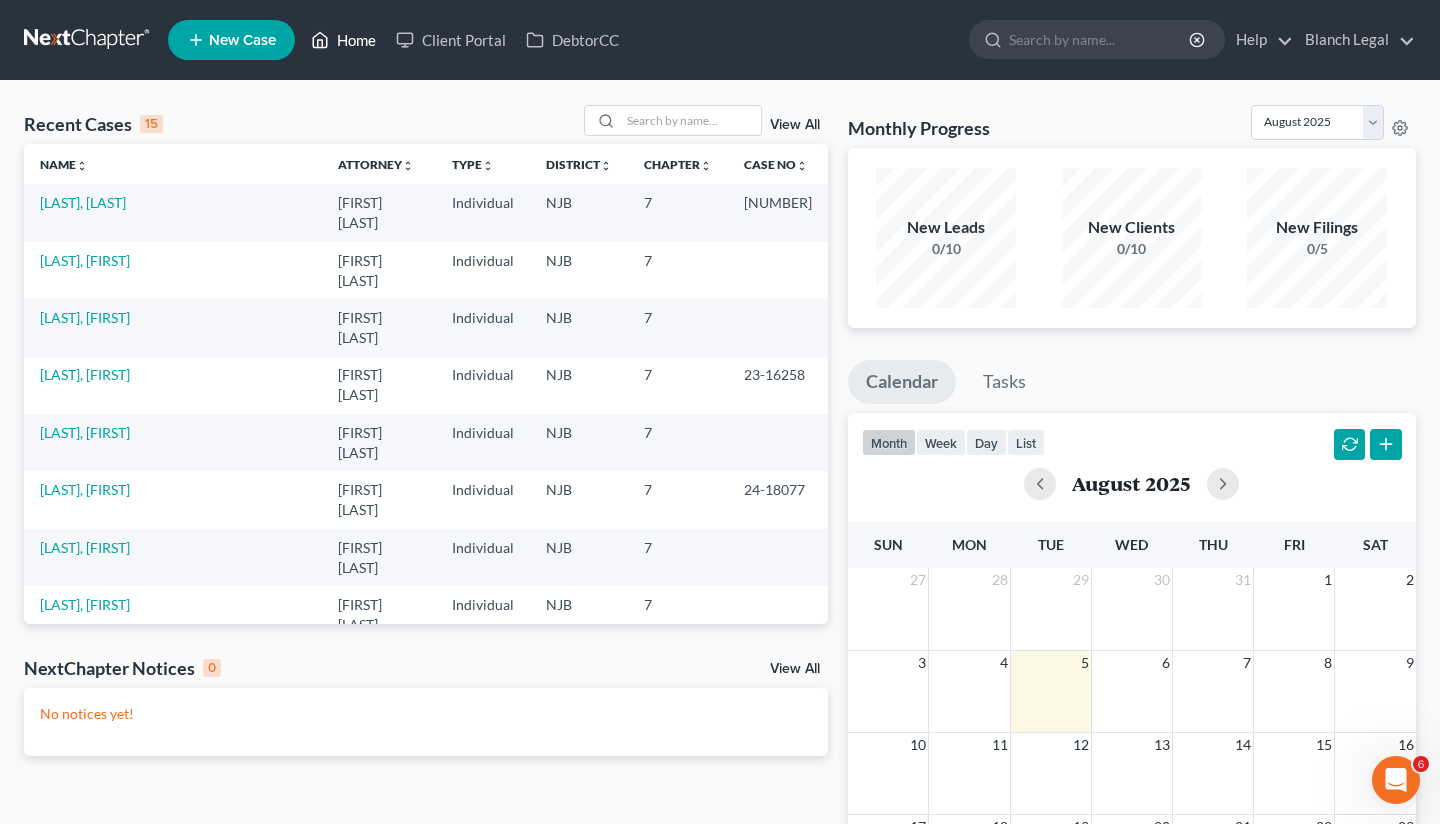 click on "Home" at bounding box center [343, 40] 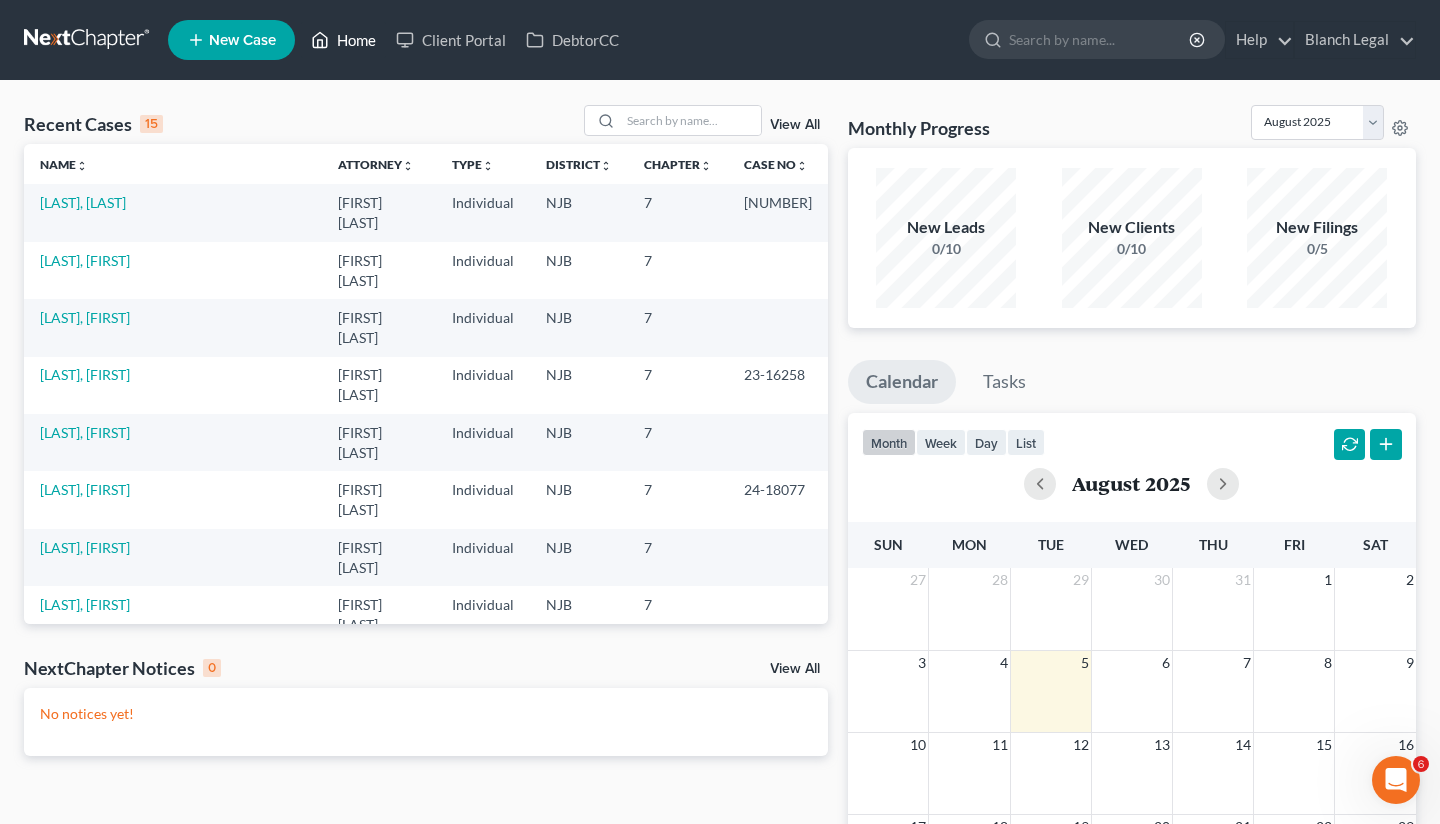 click on "Home" at bounding box center [343, 40] 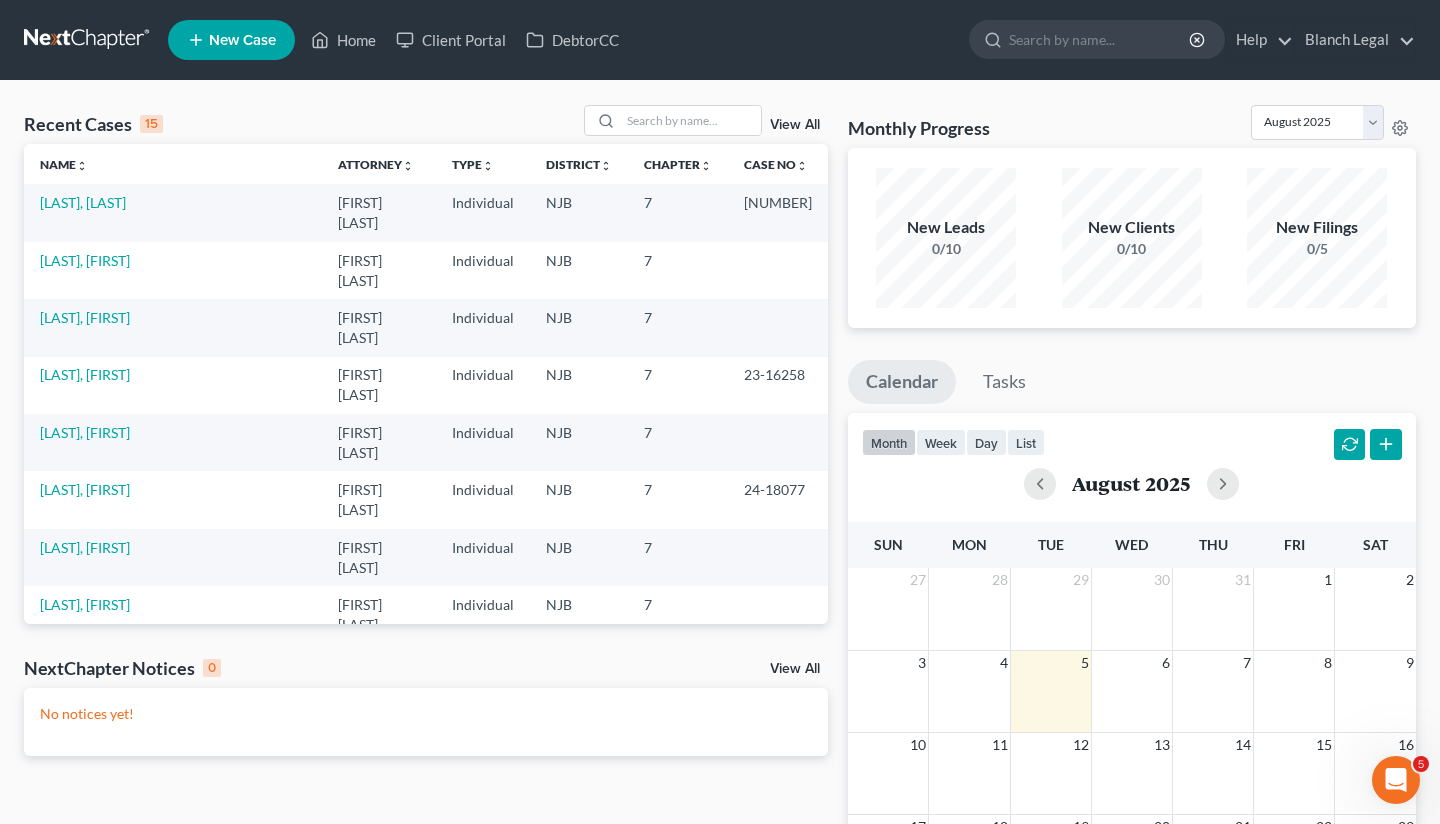 drag, startPoint x: 1389, startPoint y: 776, endPoint x: 2737, endPoint y: 1537, distance: 1547.9745 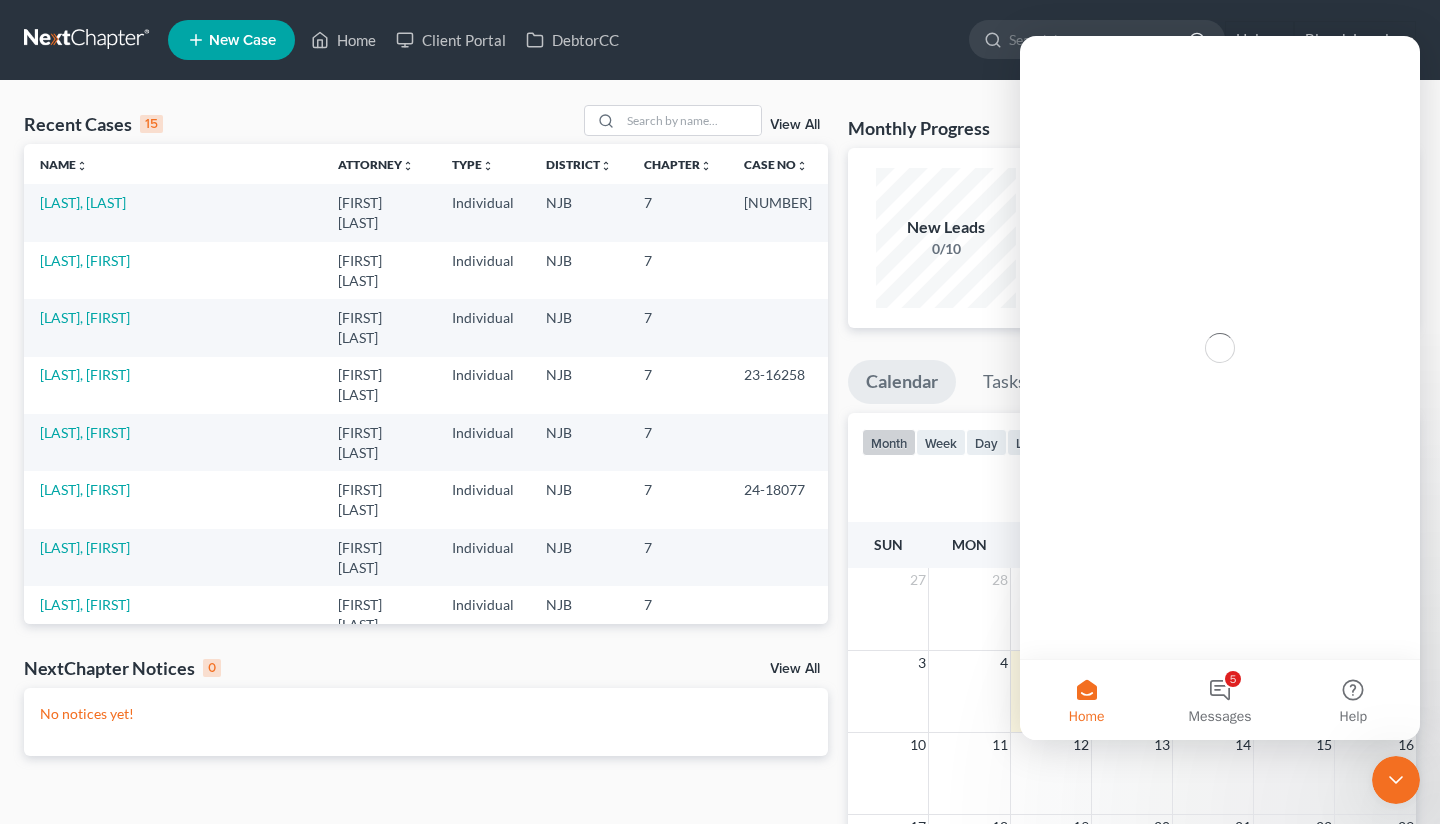 scroll, scrollTop: 0, scrollLeft: 0, axis: both 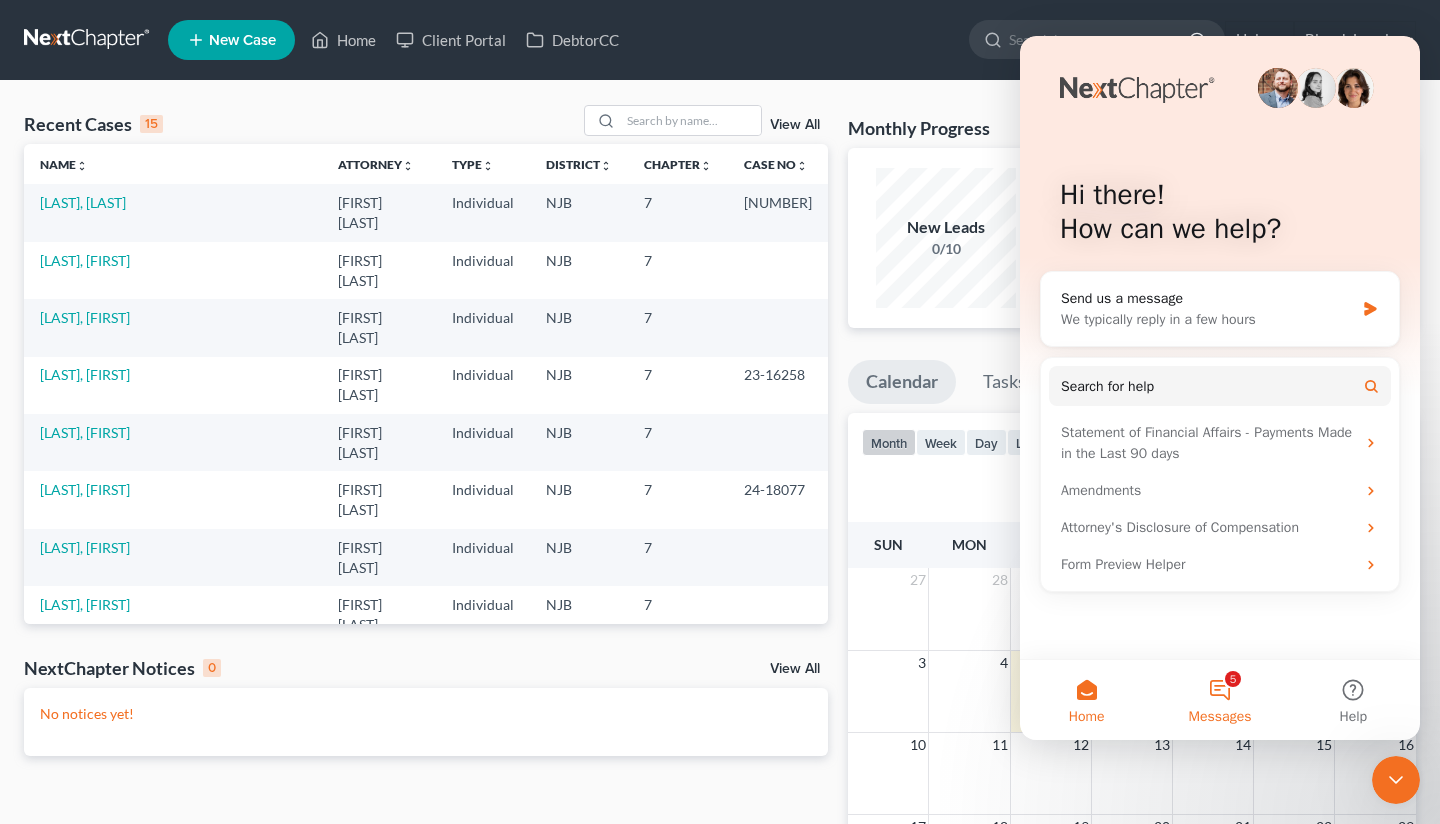 click on "5 Messages" at bounding box center (1219, 700) 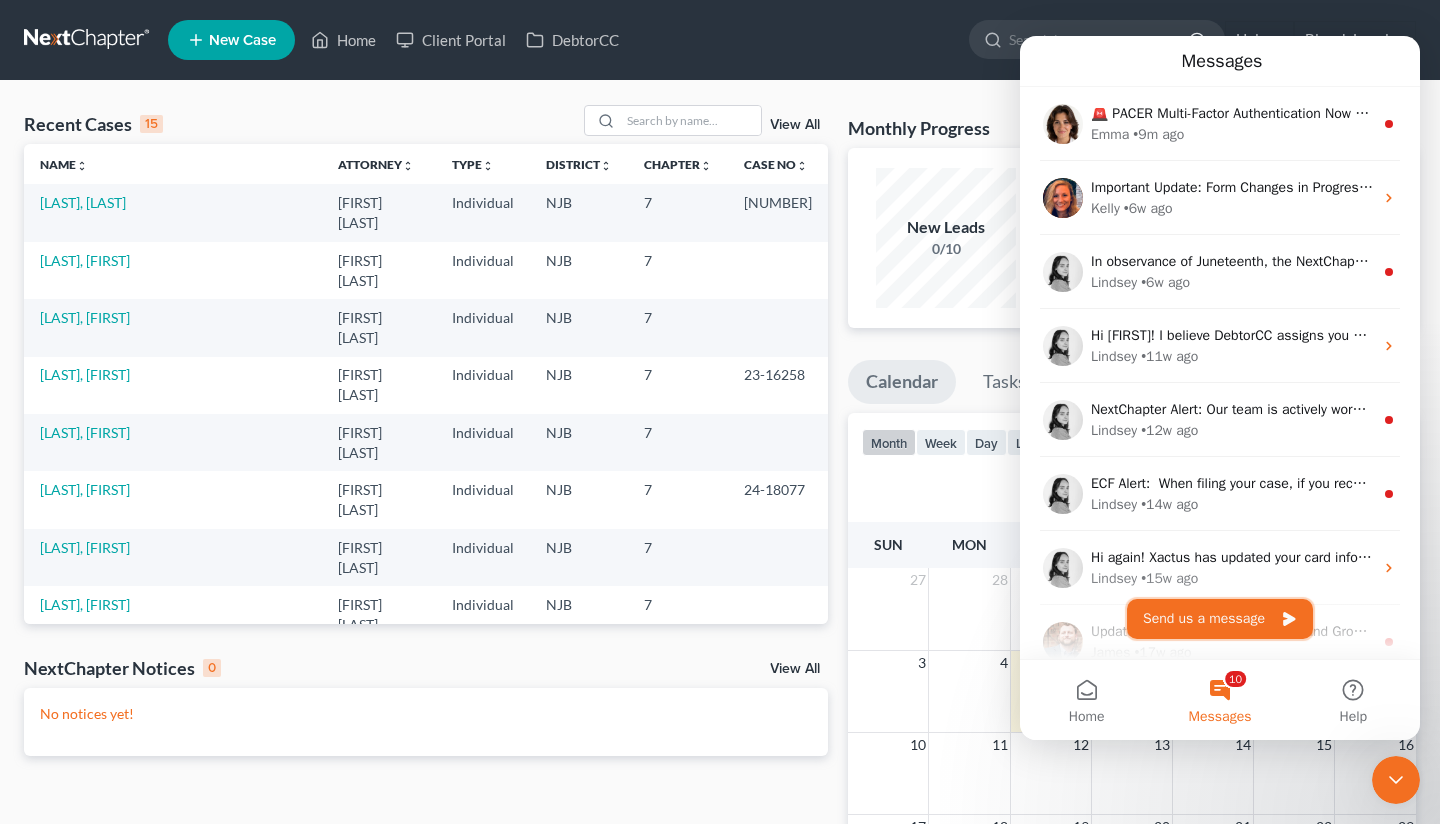 click on "Send us a message" at bounding box center (1220, 619) 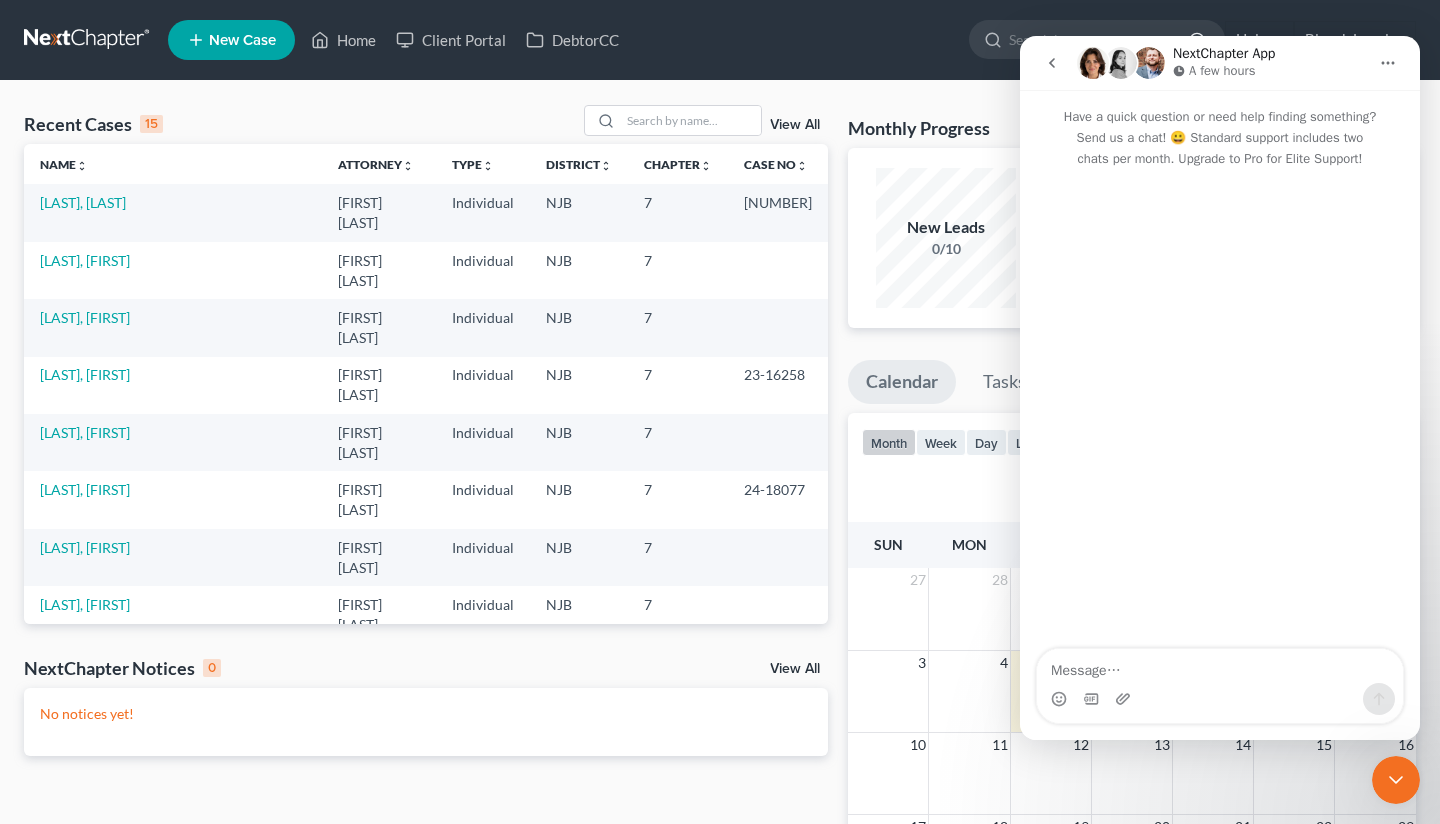 click at bounding box center (1220, 666) 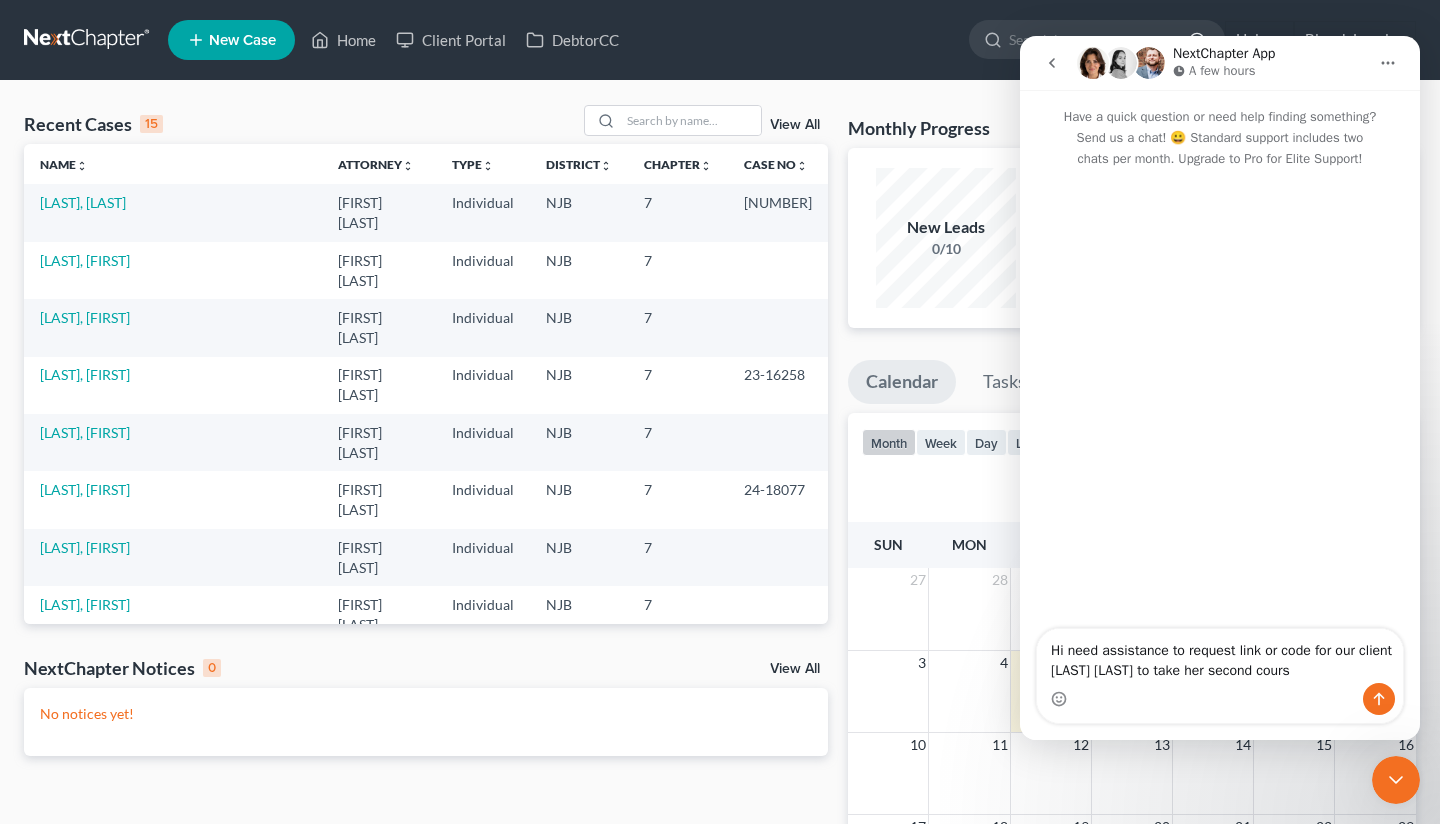 type on "Hi need assistance to request link or code for our client [LAST] [LAST] to take her second course" 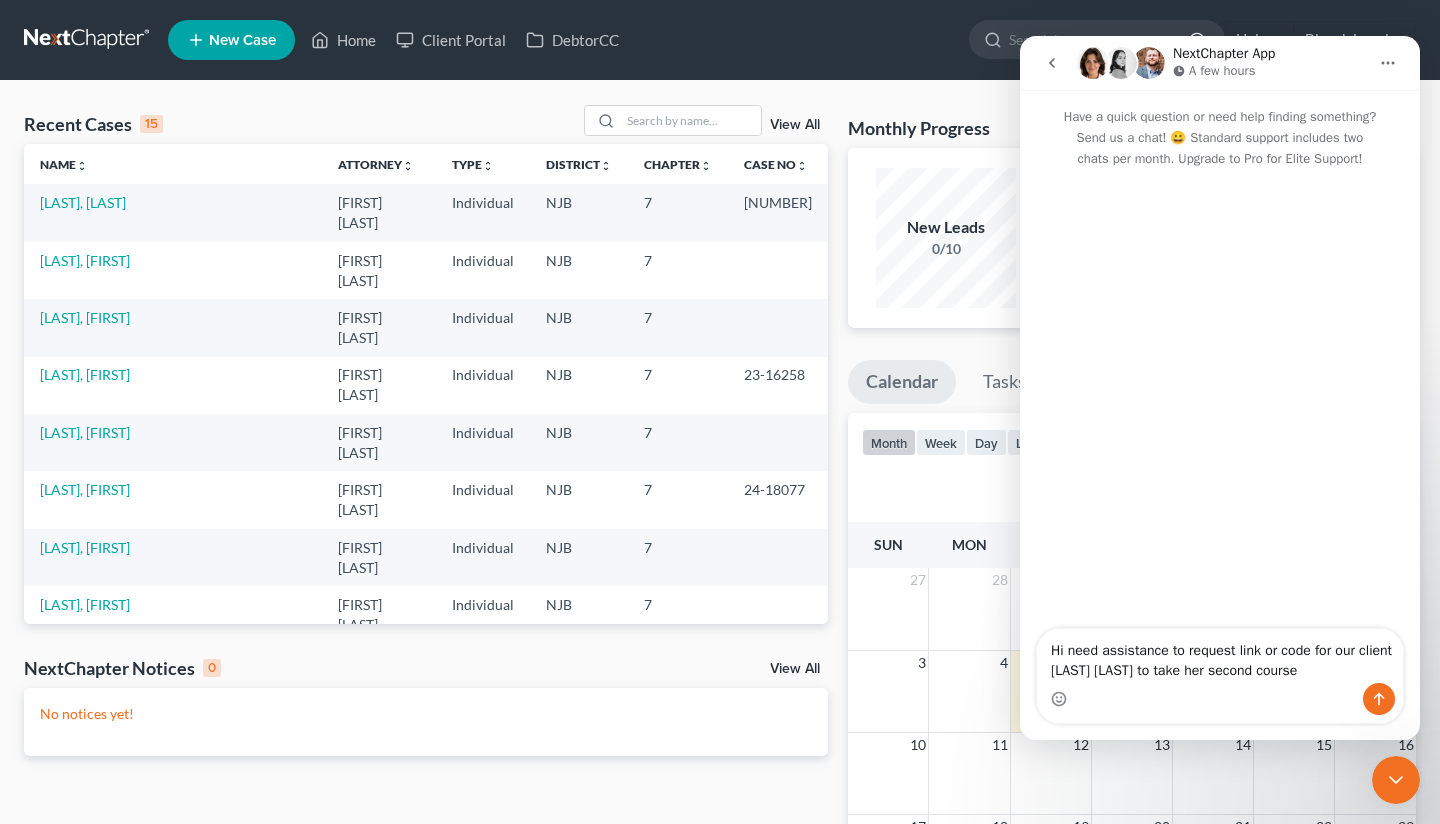 type 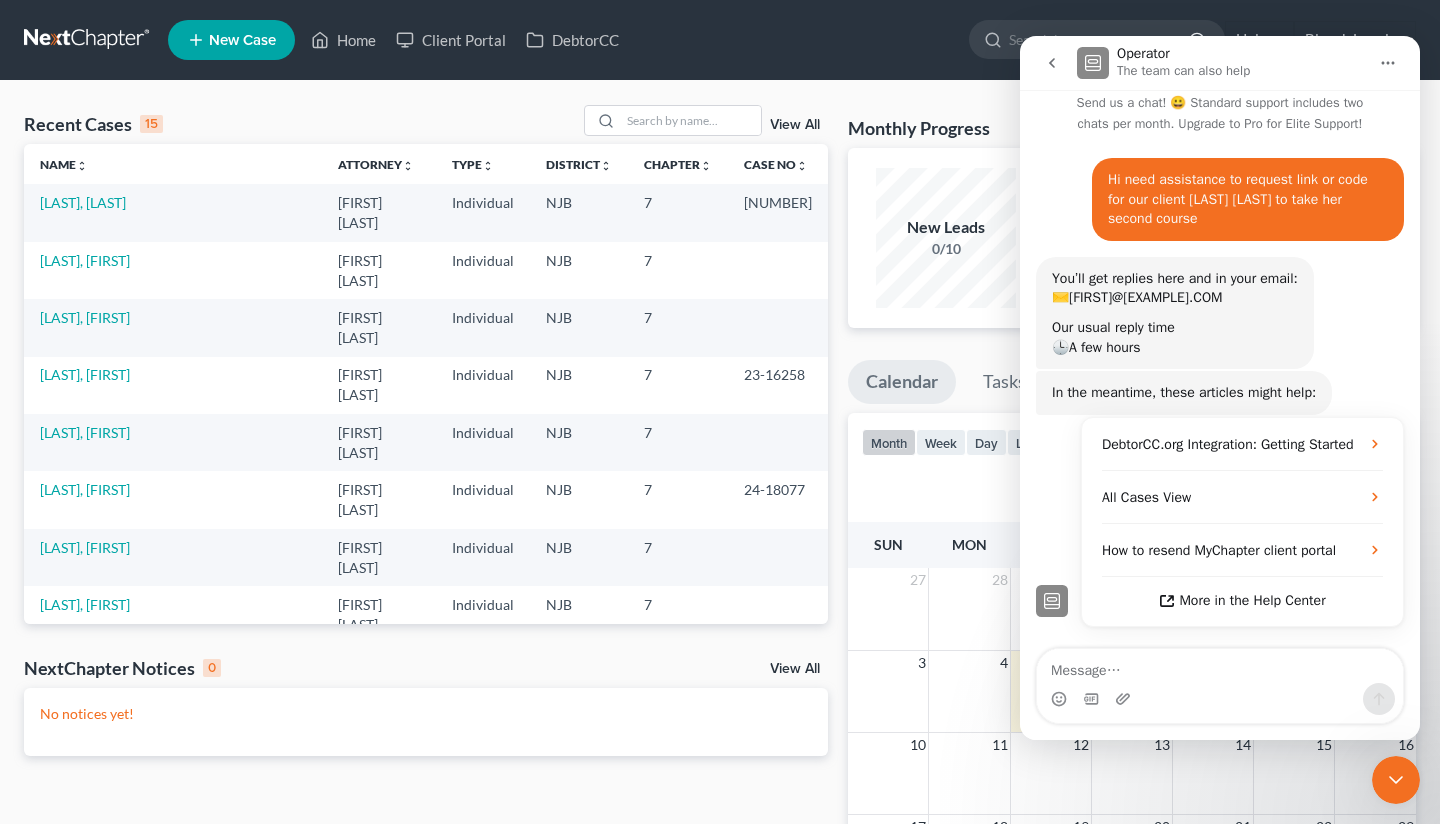scroll, scrollTop: 77, scrollLeft: 0, axis: vertical 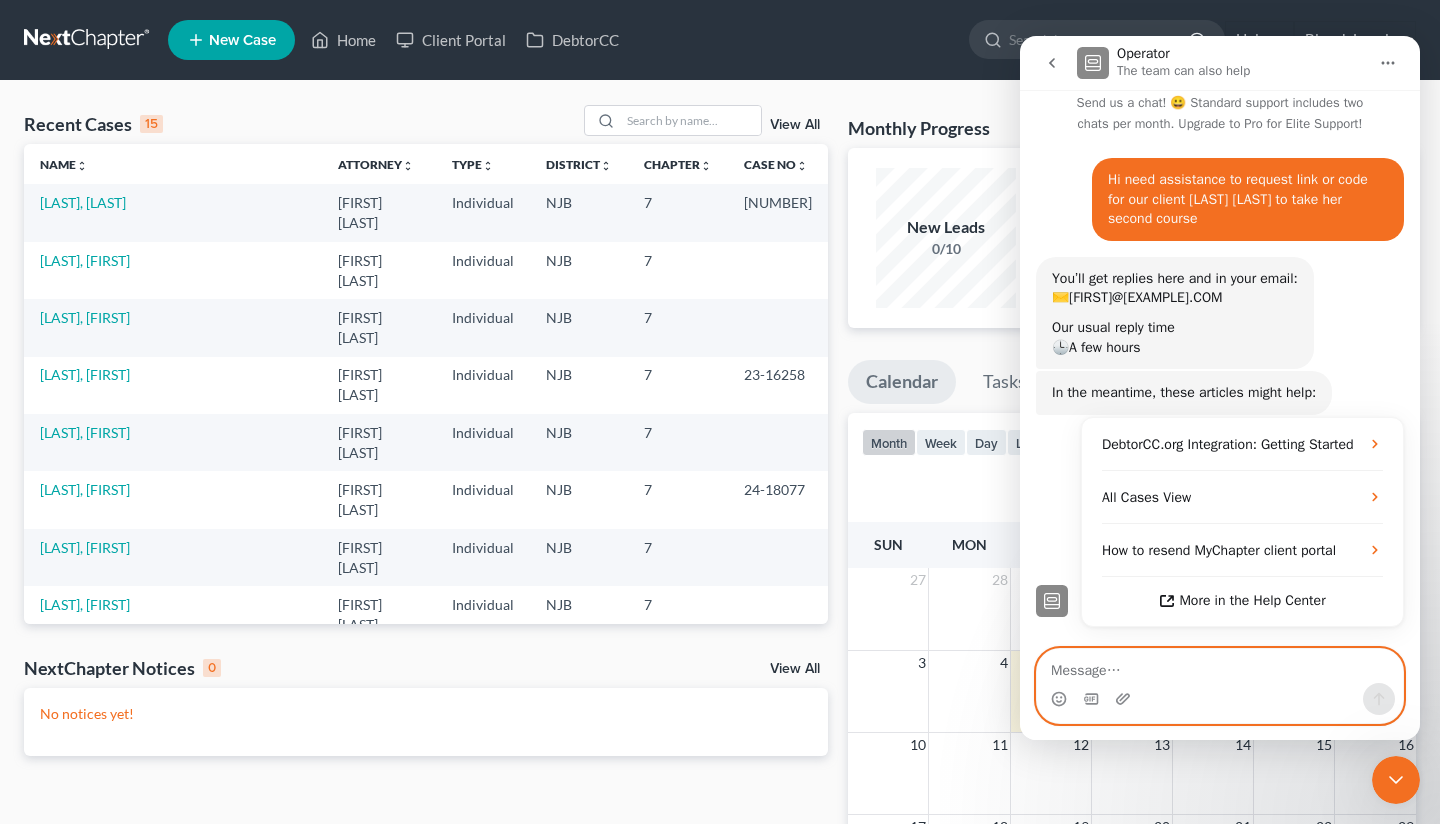 click at bounding box center (1220, 666) 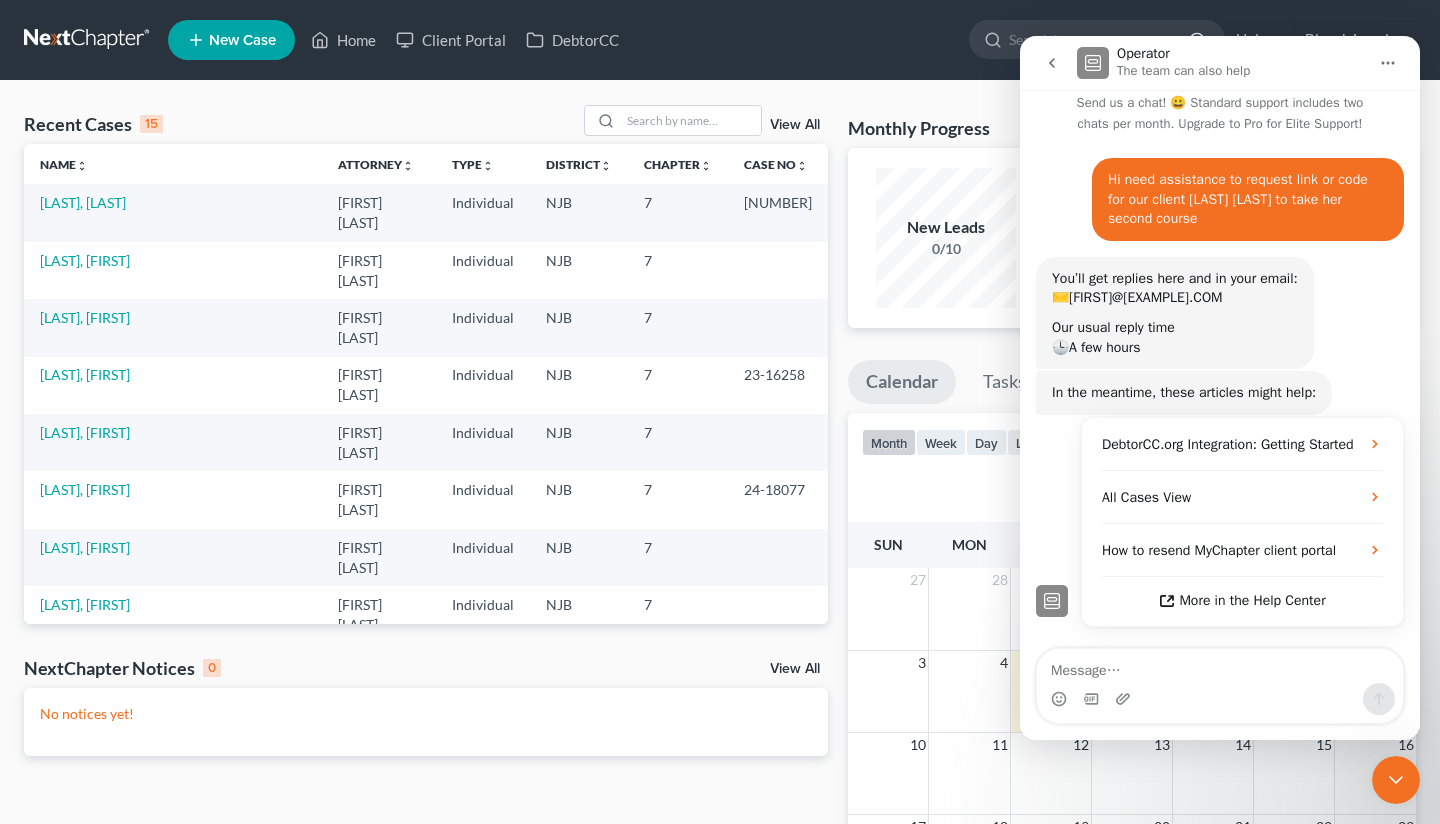 click on "Home New Case Client Portal DebtorCC [FIRST]@[LAST].com My Account Settings Plan + Billing Account Add-Ons Upgrade to Whoa Help Center Webinars Training Videos What's new Log out New Case Home Client Portal DebtorCC         - No Result - See all results Or Press Enter... Help Help Center Webinars Training Videos What's new [LAST] [LAST] [FIRST]@[LAST].com My Account Settings Plan + Billing Account Add-Ons Upgrade to Whoa Log out" at bounding box center (720, 40) 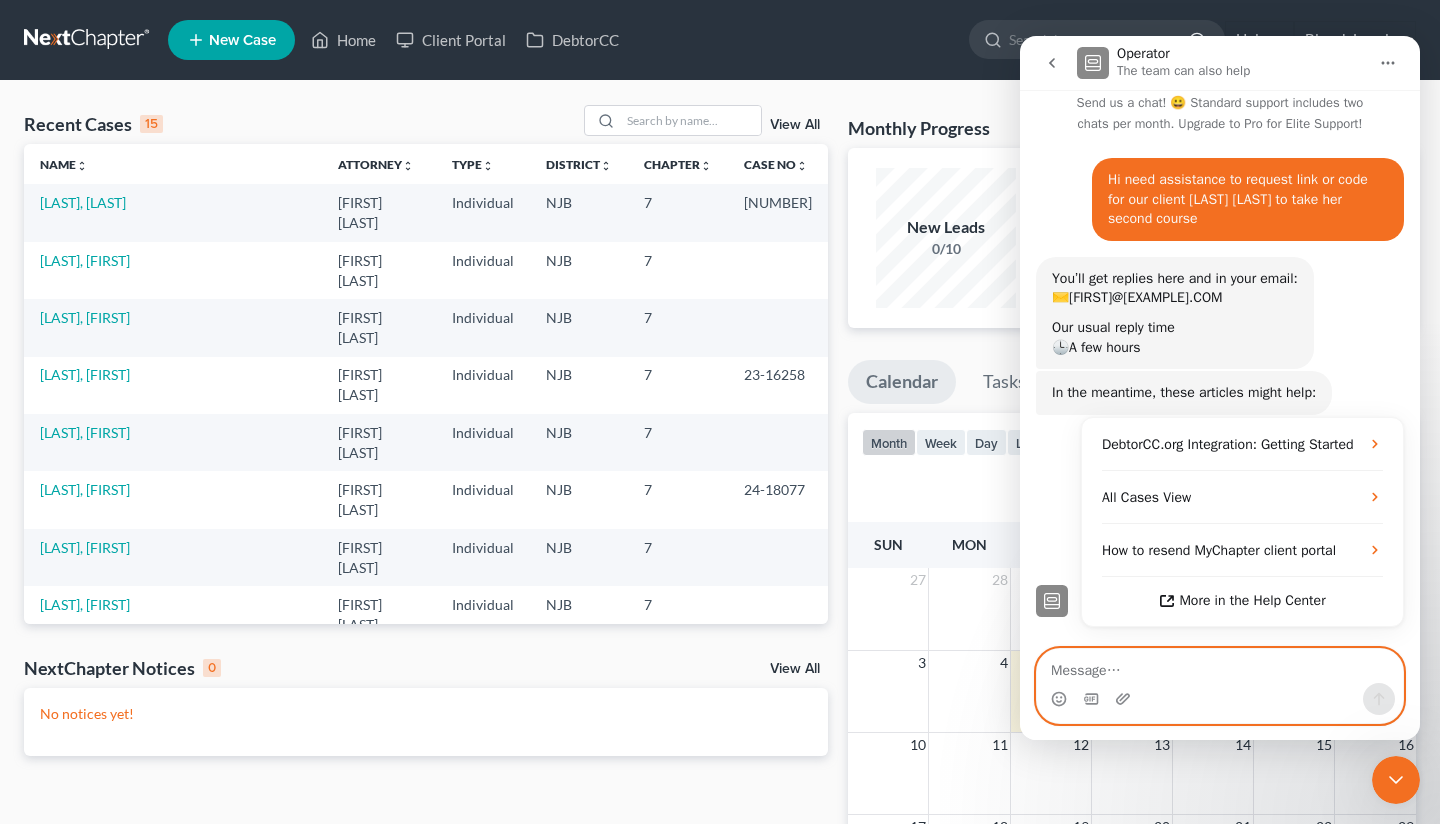 click at bounding box center (1220, 666) 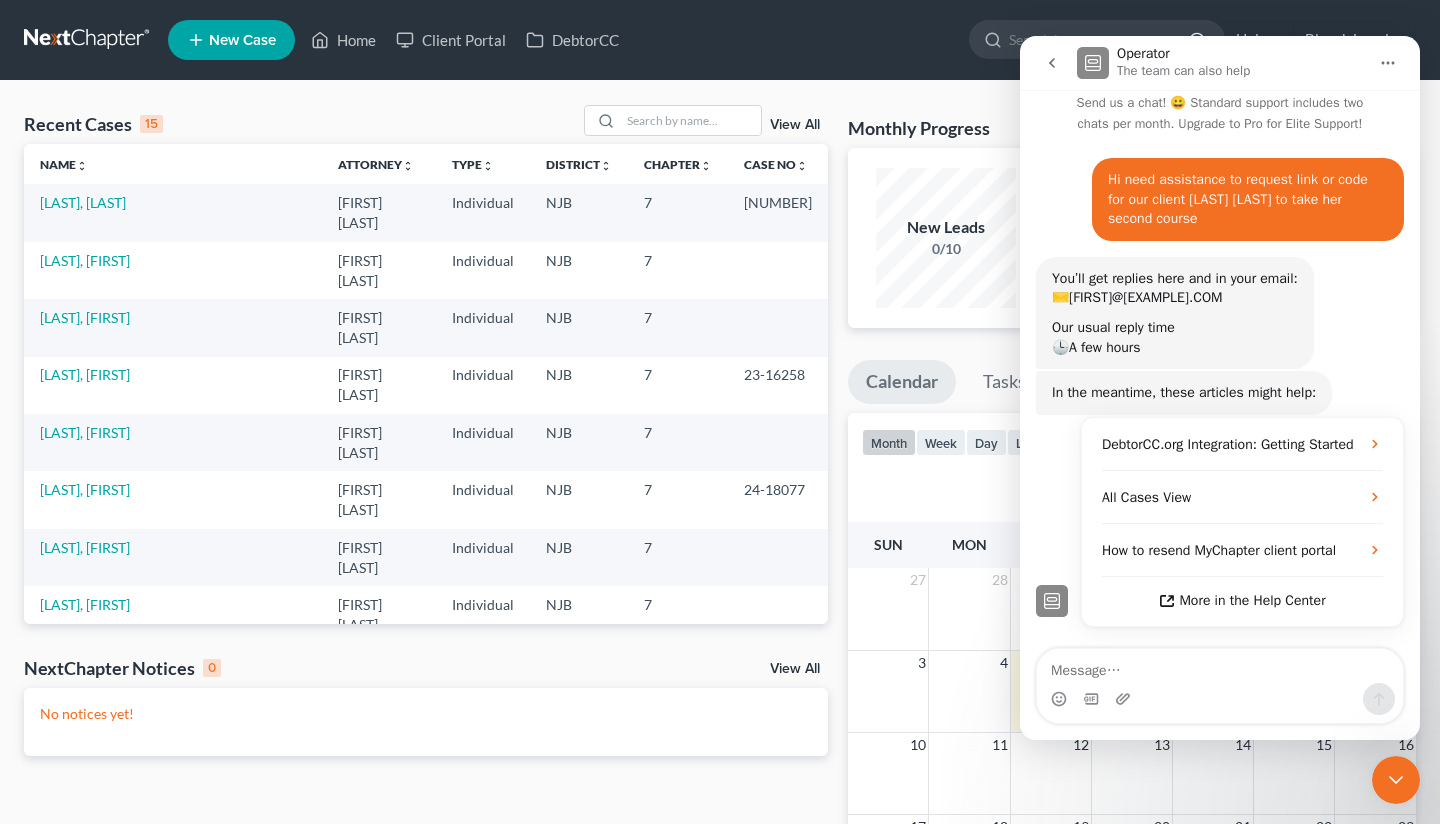 click on "Recent Cases 15         View All" at bounding box center (426, 124) 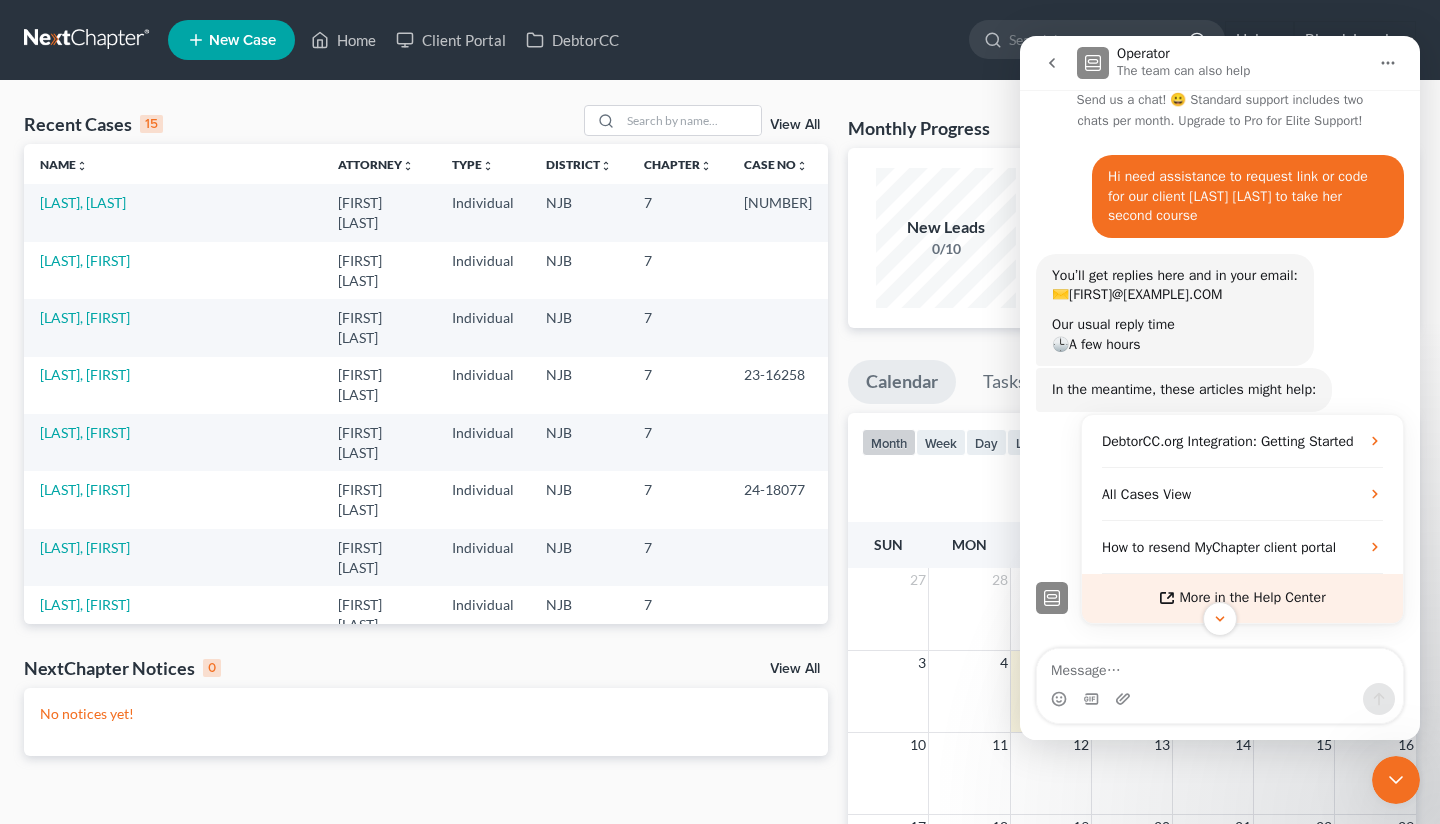 scroll, scrollTop: 154, scrollLeft: 0, axis: vertical 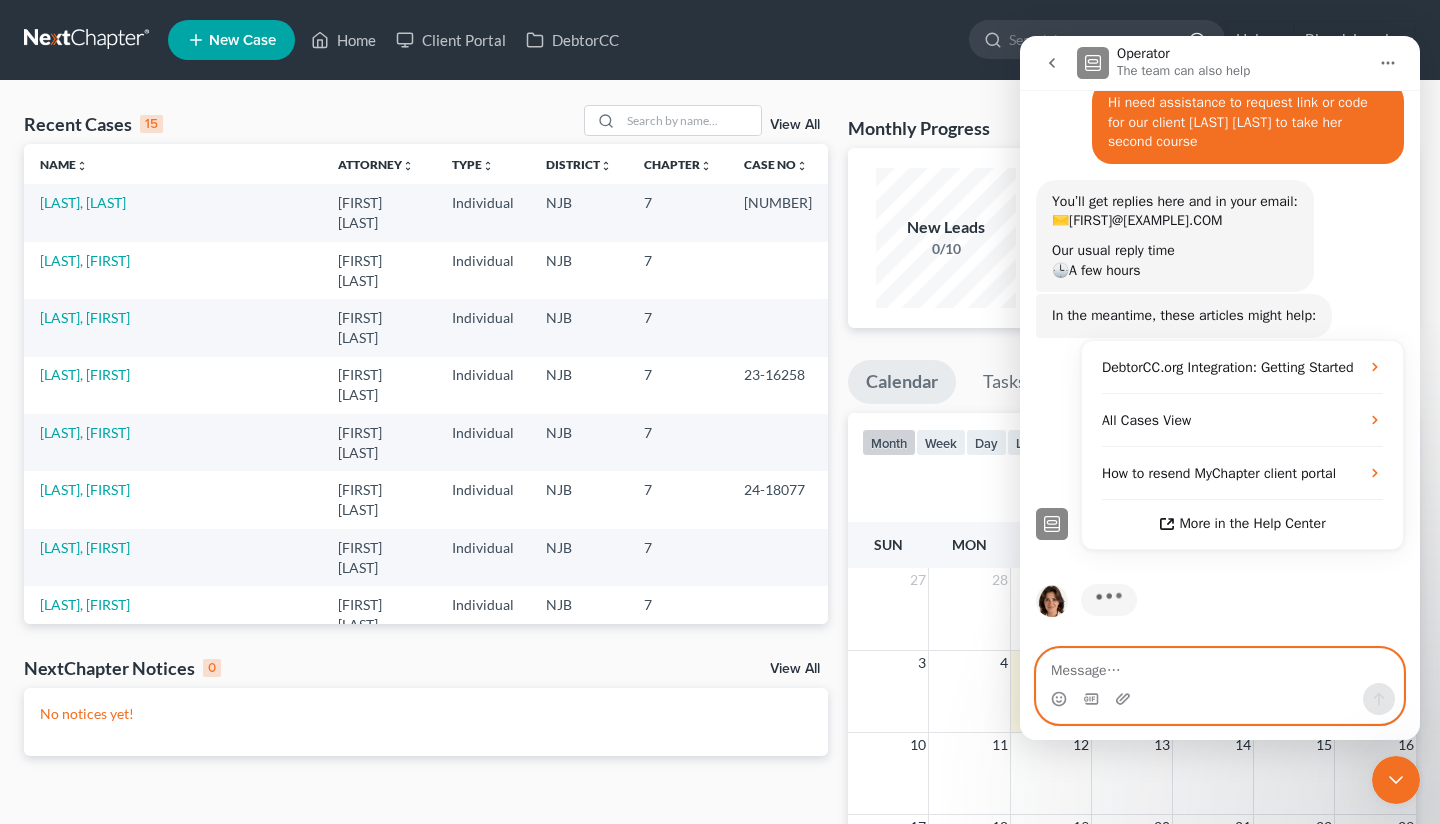 click at bounding box center [1220, 666] 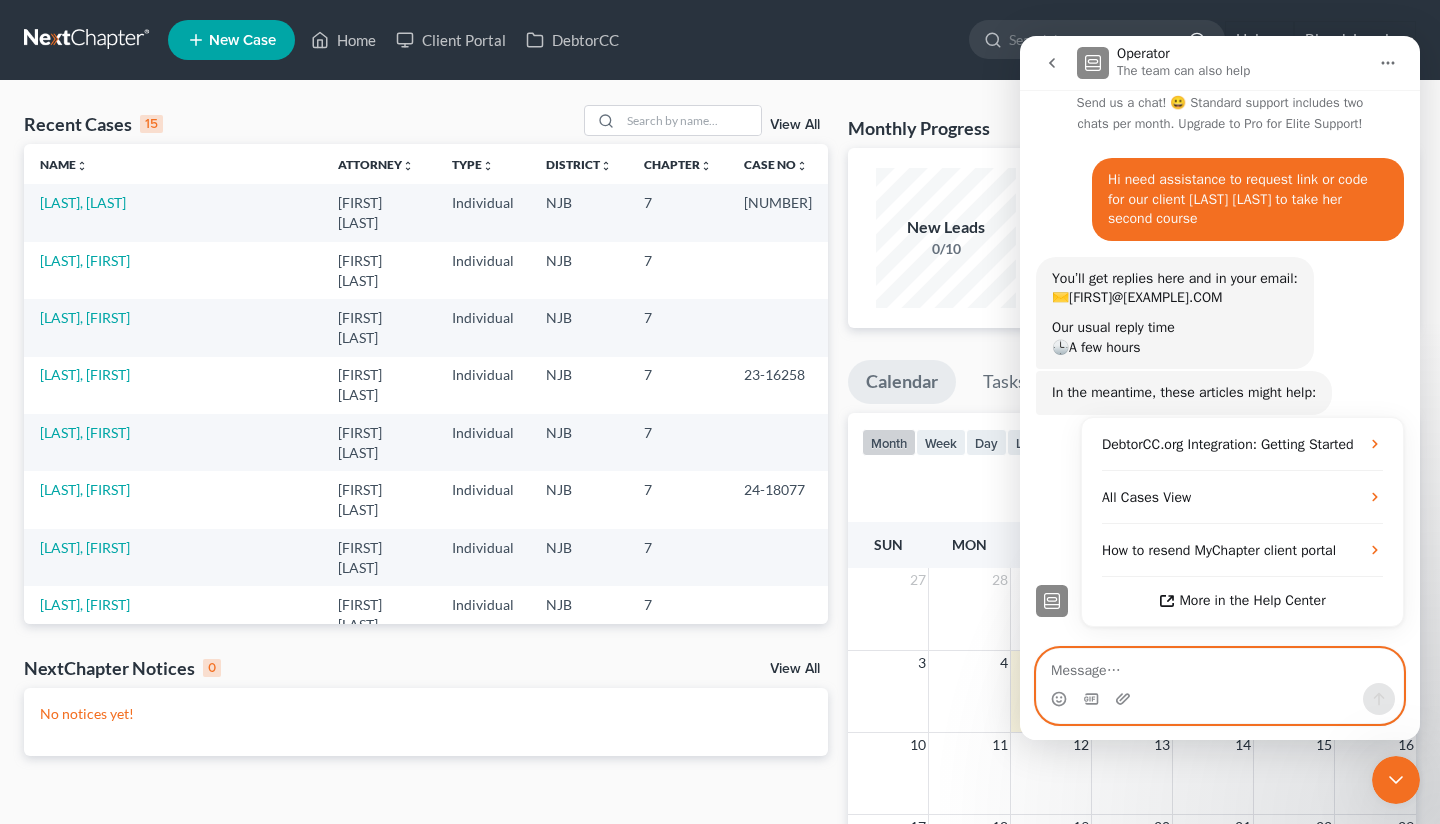 scroll, scrollTop: 77, scrollLeft: 0, axis: vertical 